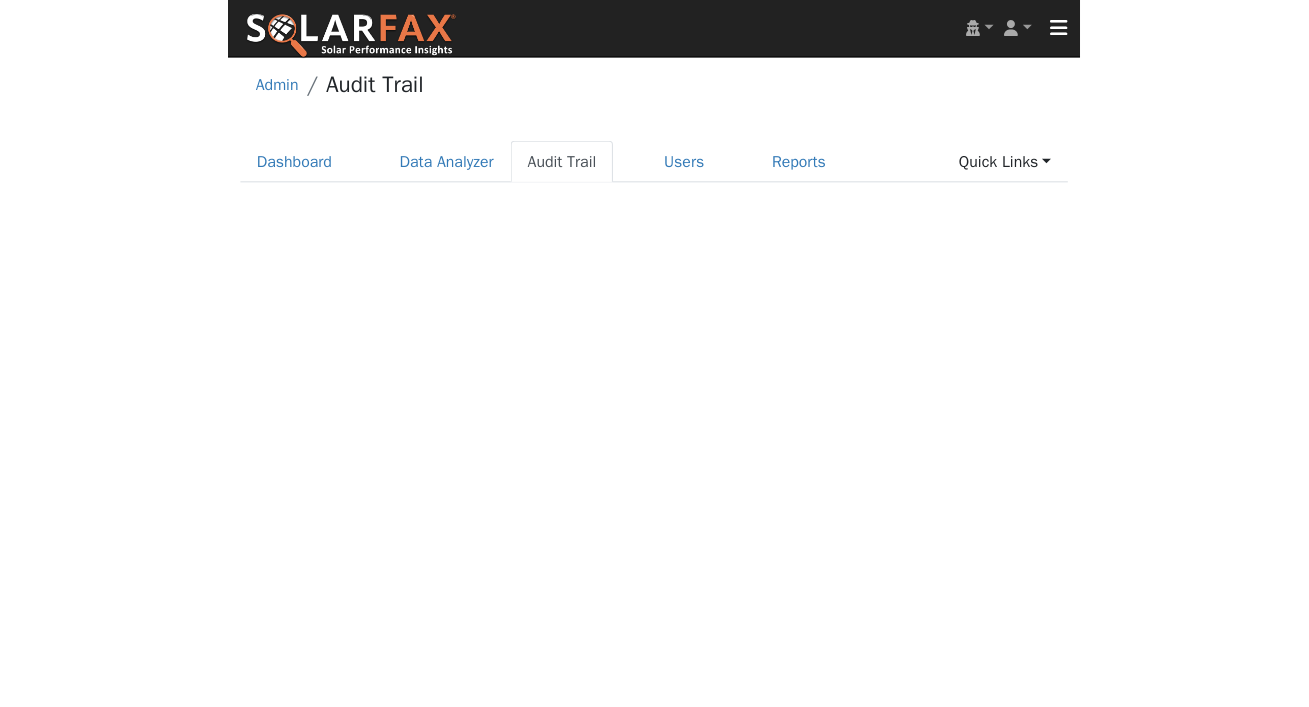 scroll, scrollTop: 0, scrollLeft: 0, axis: both 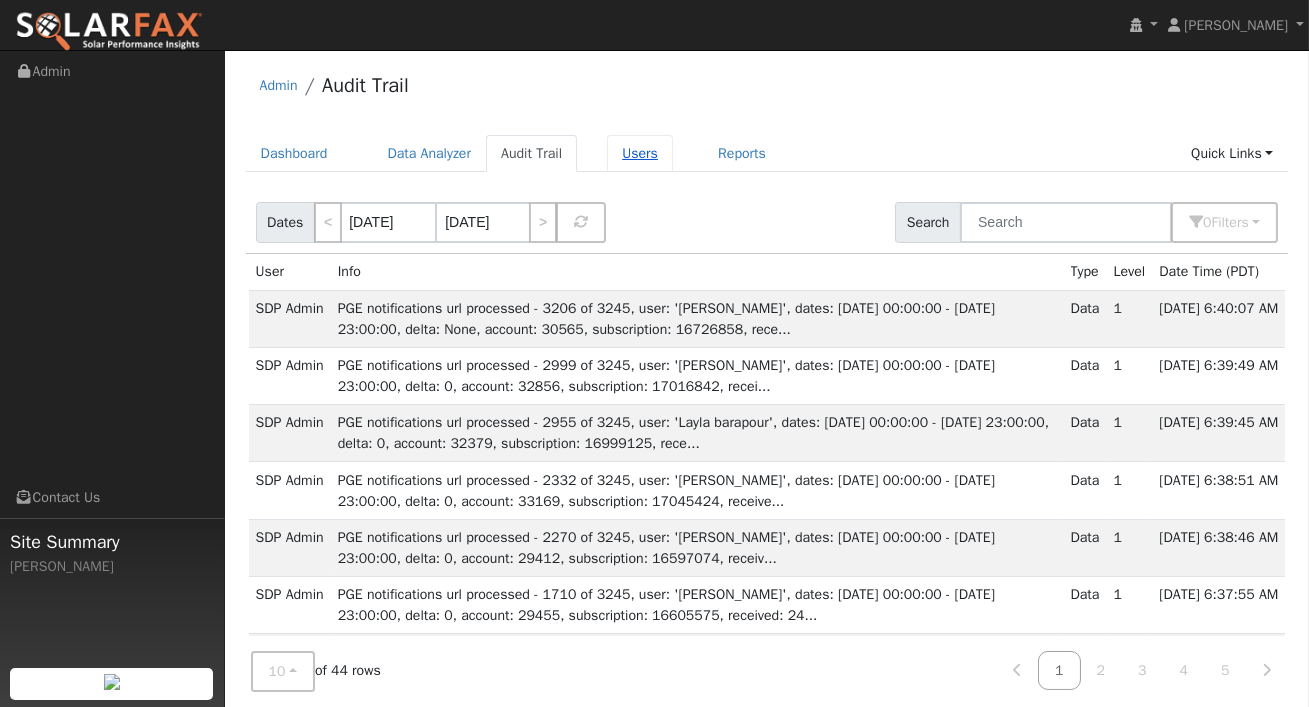 click on "Users" at bounding box center (640, 153) 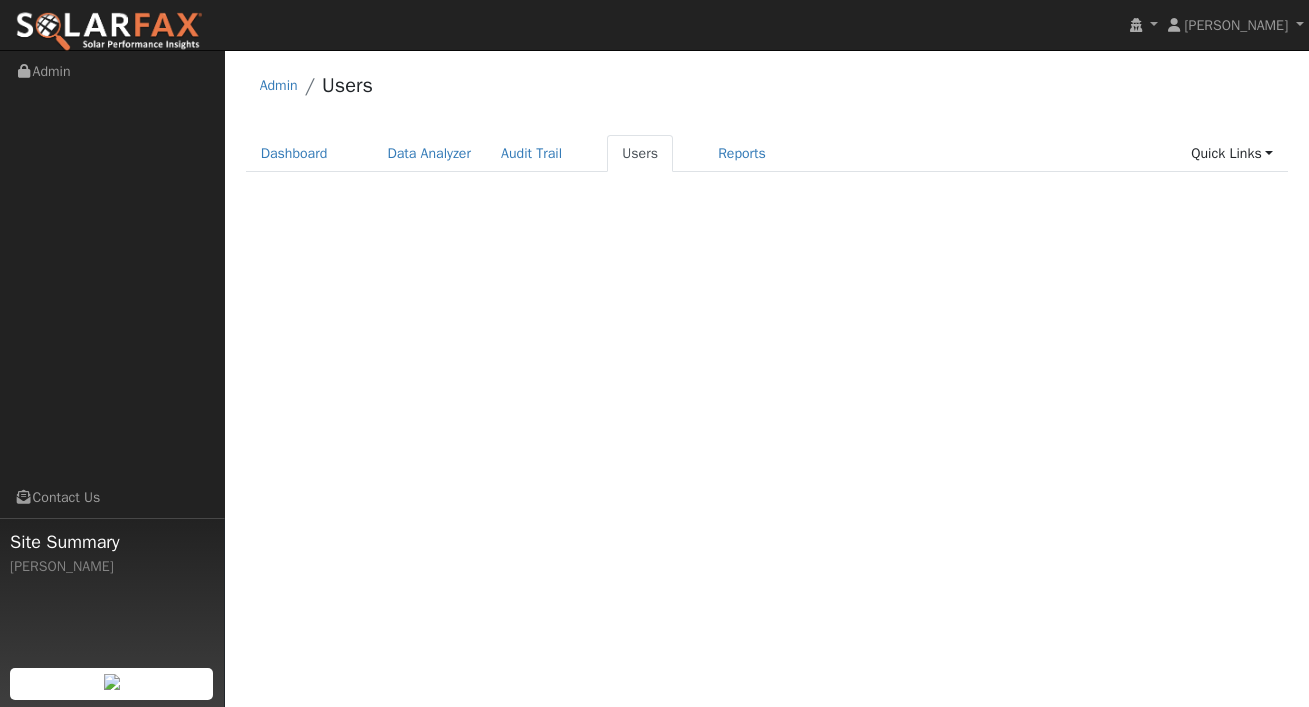 scroll, scrollTop: 0, scrollLeft: 0, axis: both 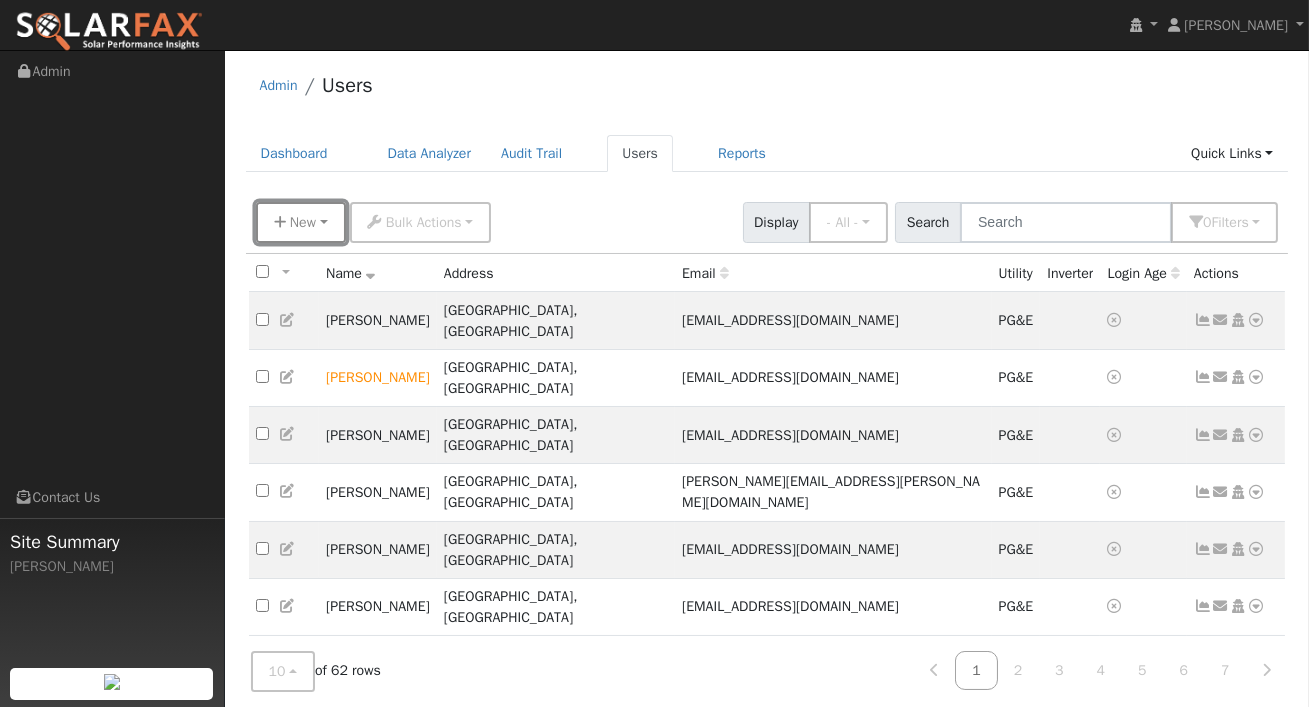 click on "New" at bounding box center [301, 222] 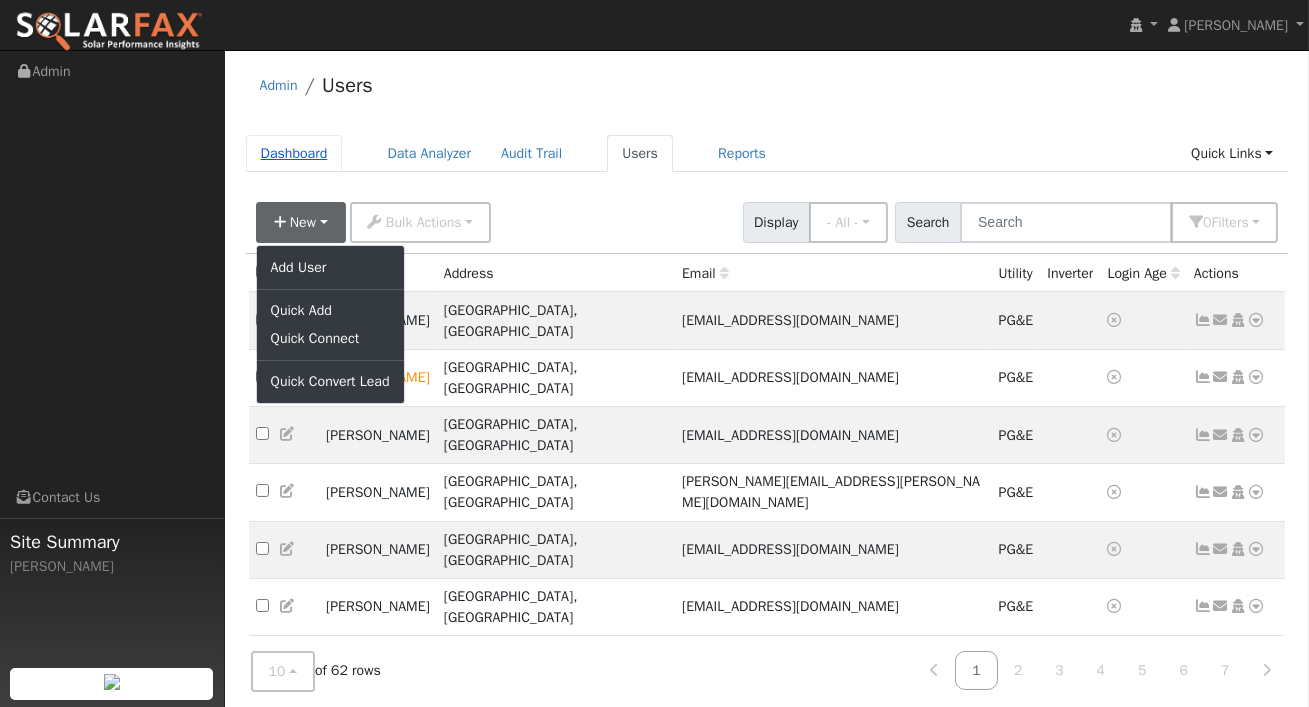 click on "Dashboard" at bounding box center (294, 153) 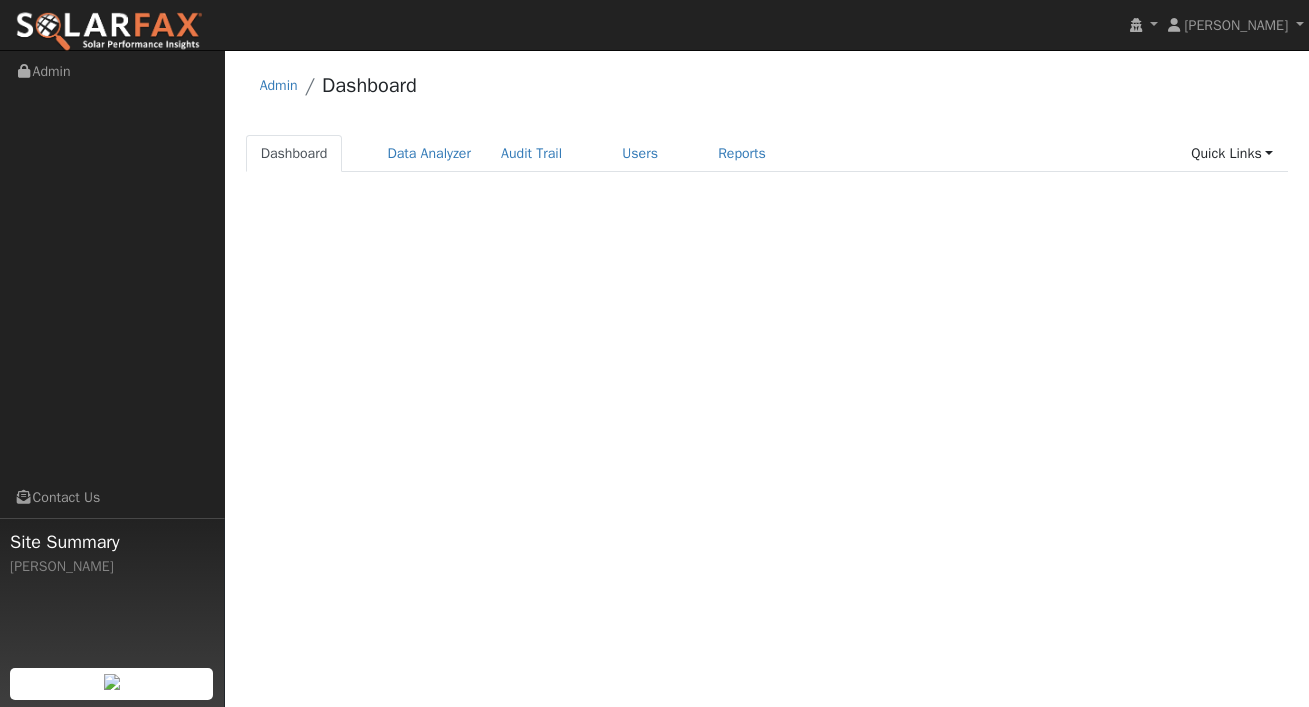 scroll, scrollTop: 0, scrollLeft: 0, axis: both 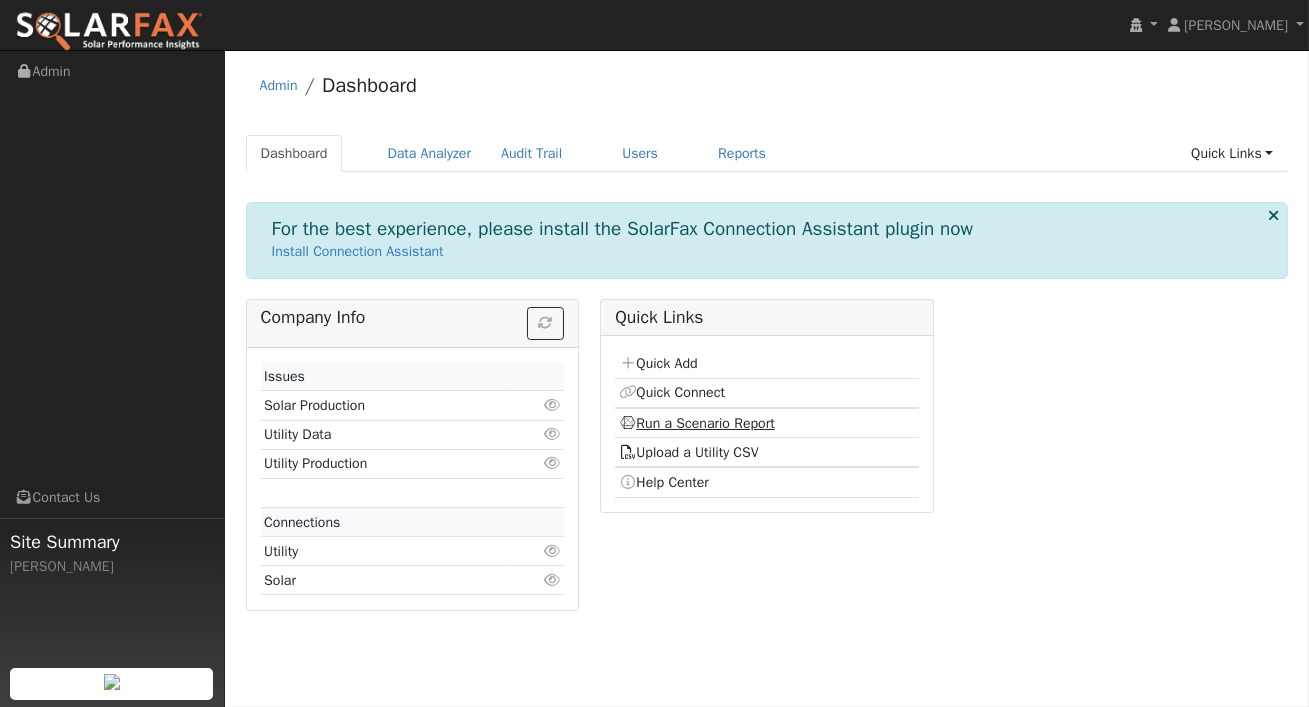 click on "Run a Scenario Report" at bounding box center (697, 423) 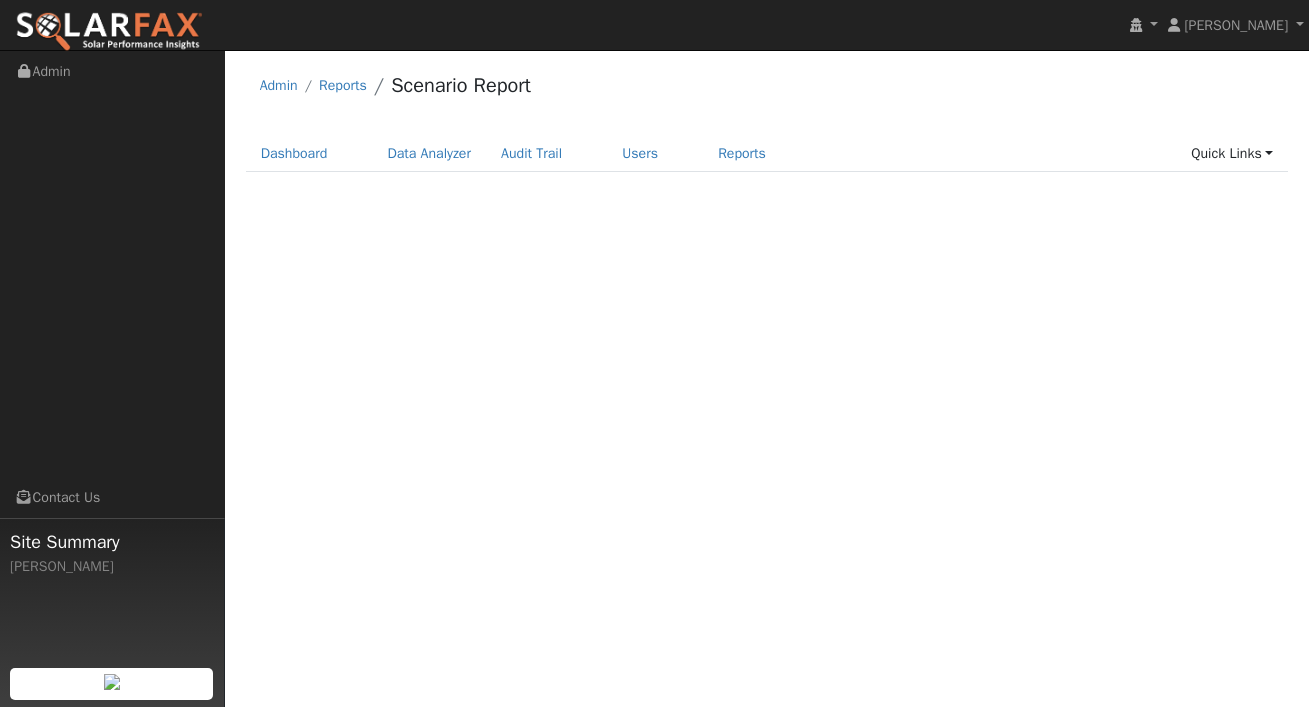 scroll, scrollTop: 0, scrollLeft: 0, axis: both 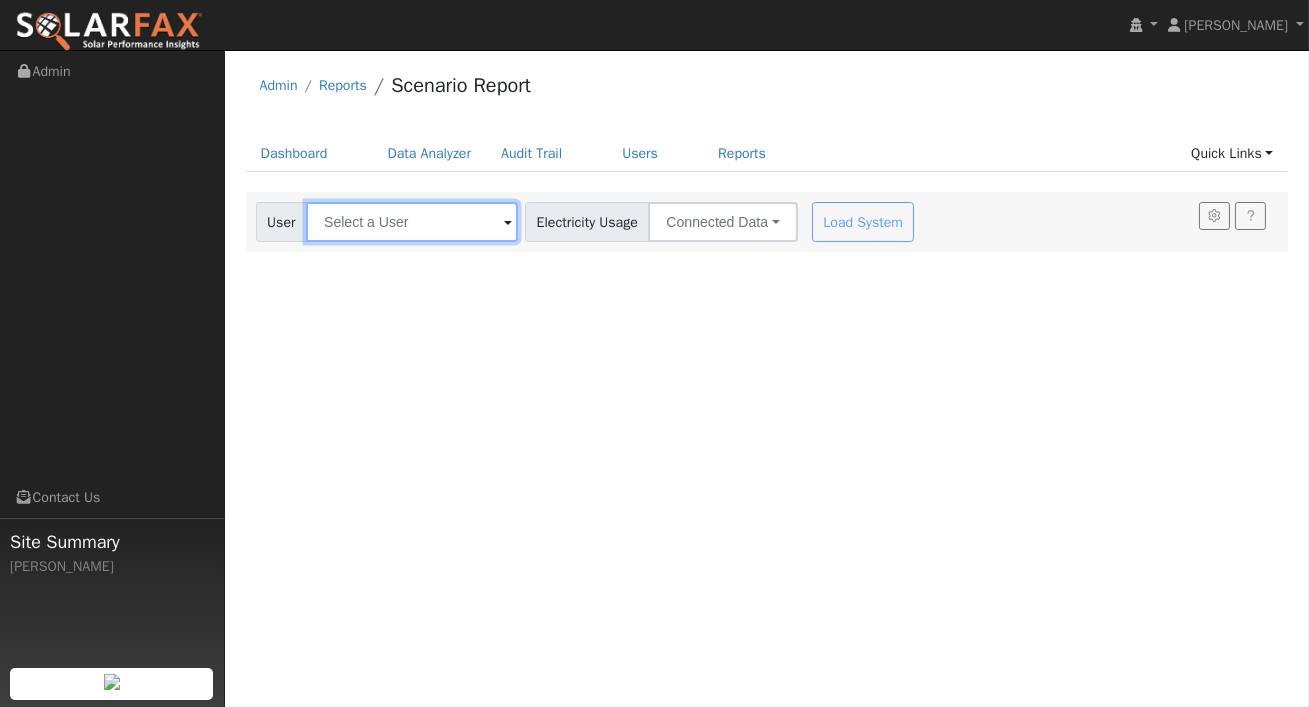 click at bounding box center (412, 222) 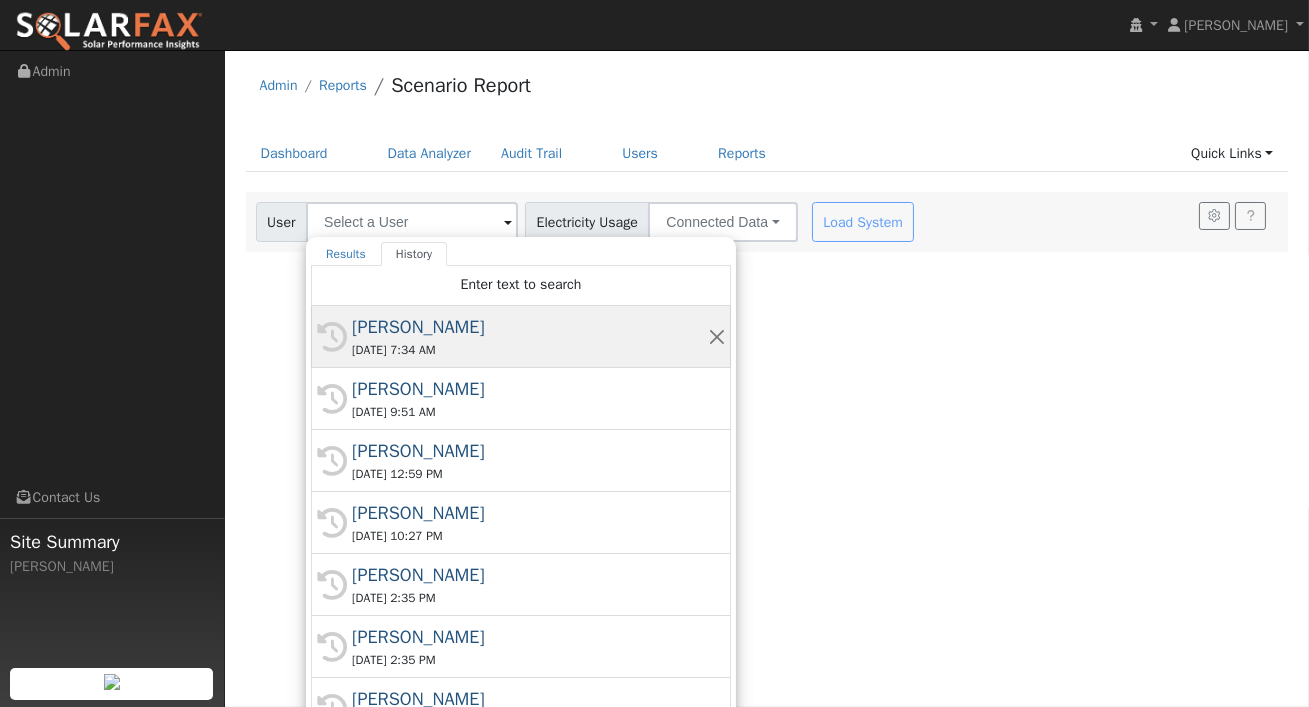 click on "[PERSON_NAME]" at bounding box center [530, 327] 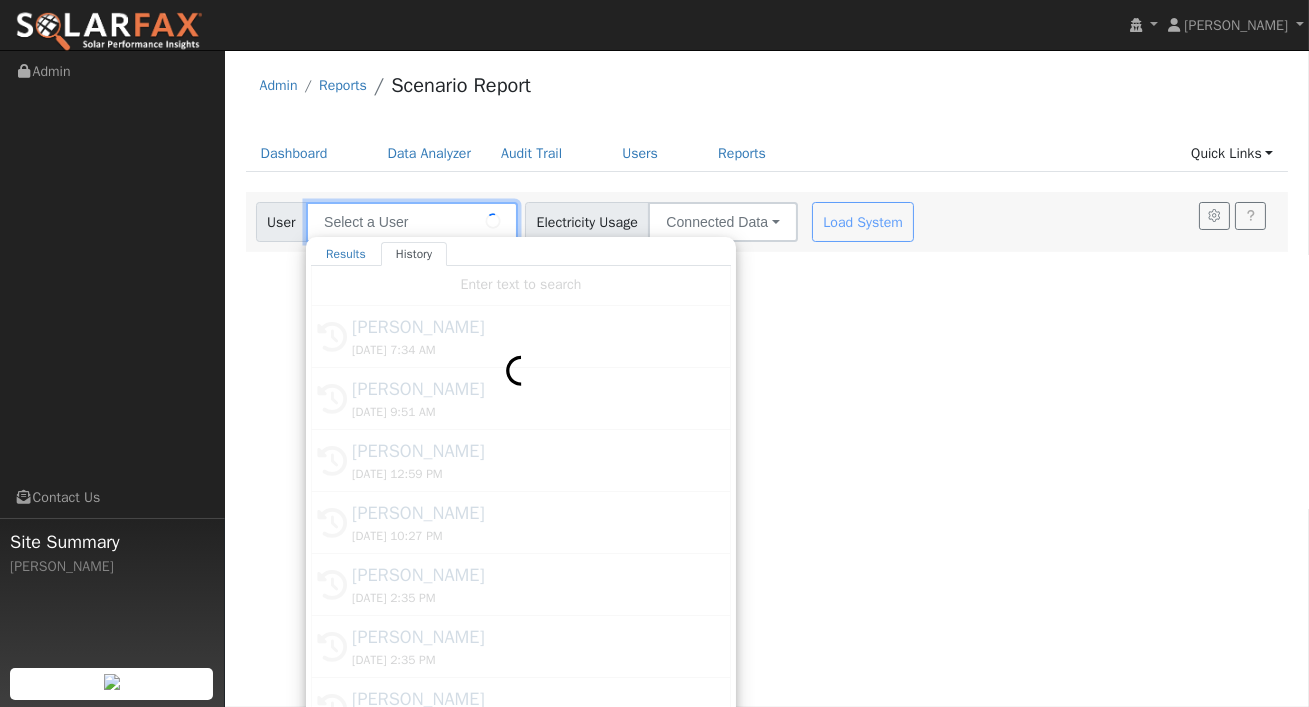 type on "[PERSON_NAME]" 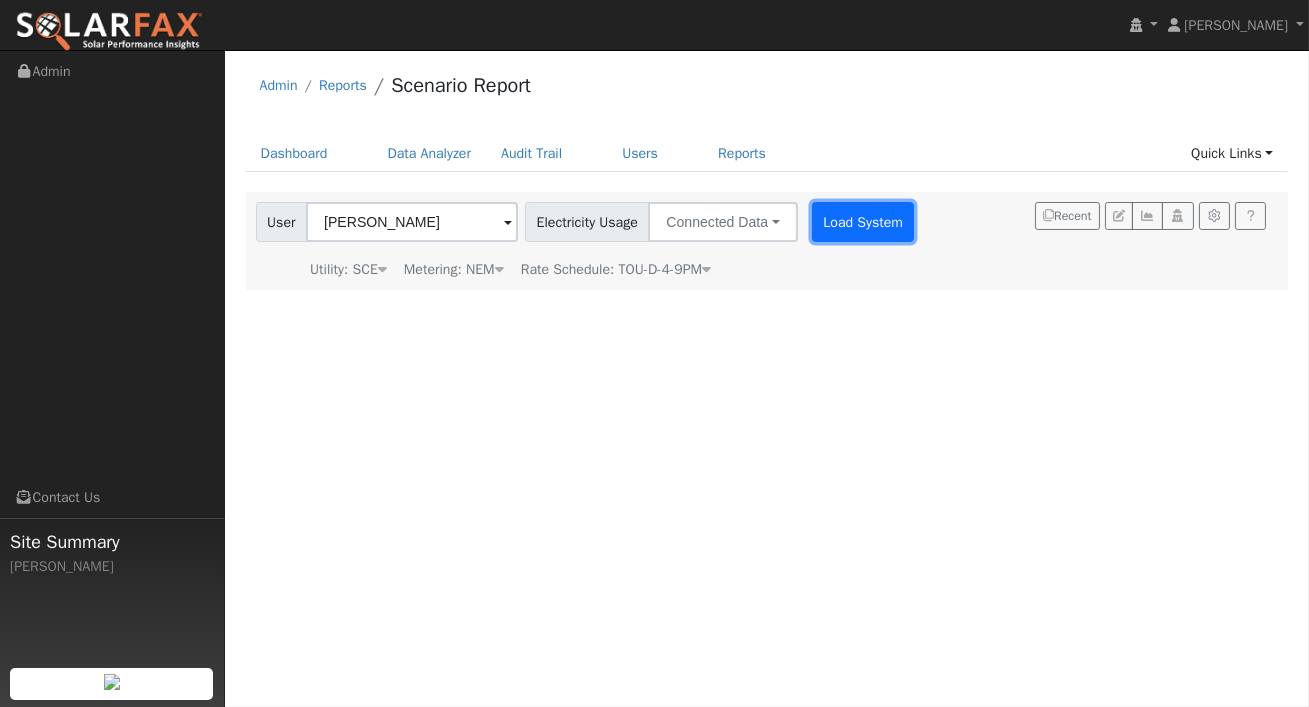 click on "Load System" at bounding box center [863, 222] 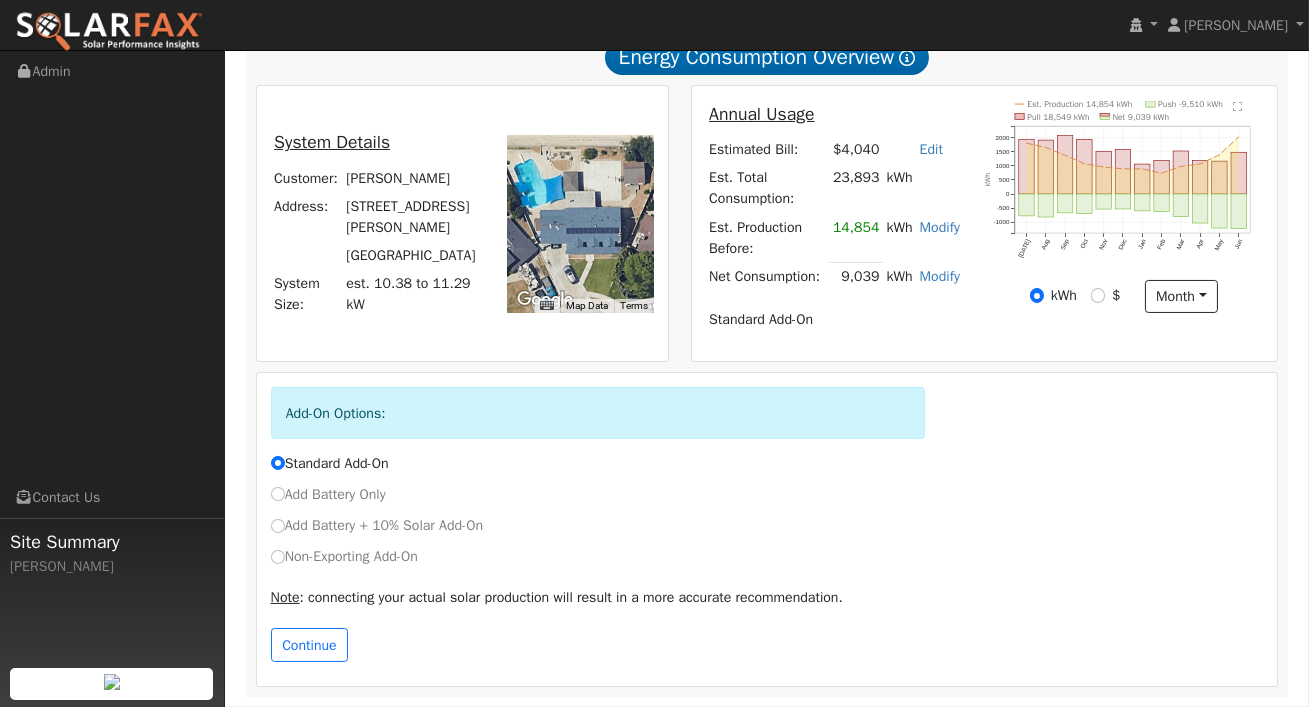 scroll, scrollTop: 433, scrollLeft: 0, axis: vertical 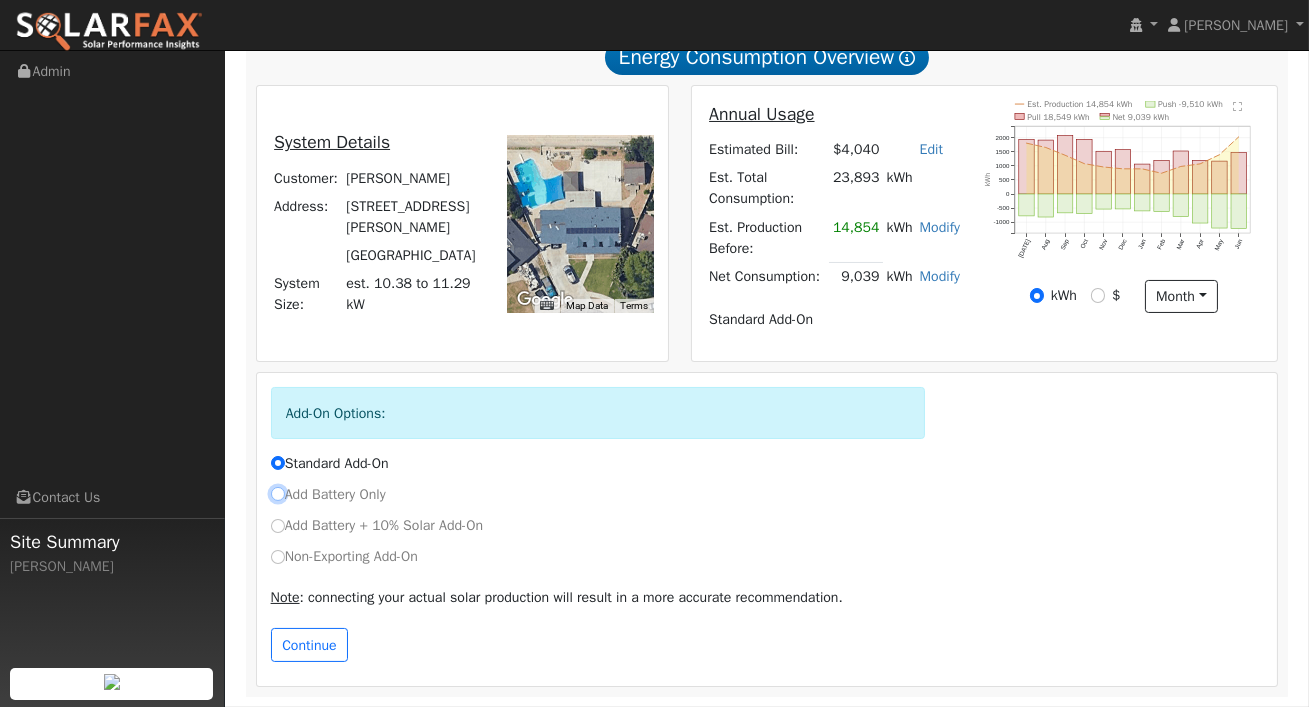 click on "Add Battery Only" at bounding box center [278, 494] 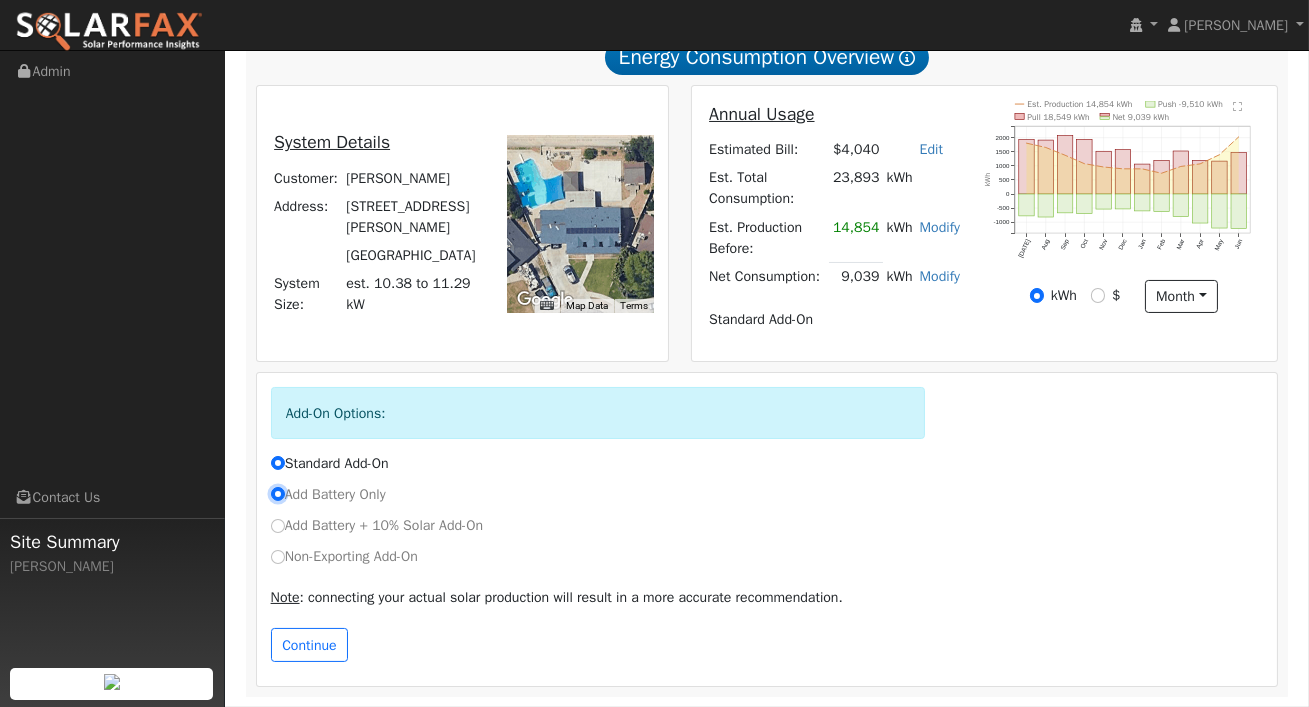 radio on "true" 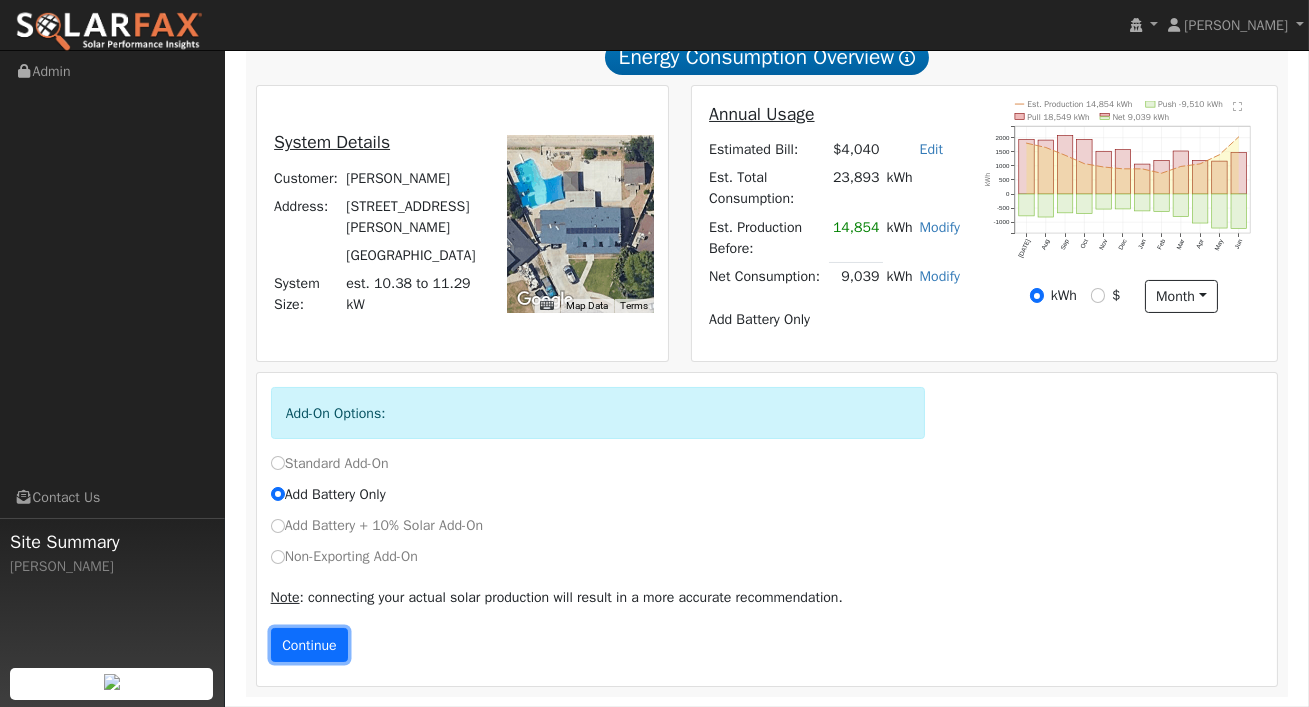 click on "Continue" at bounding box center (310, 645) 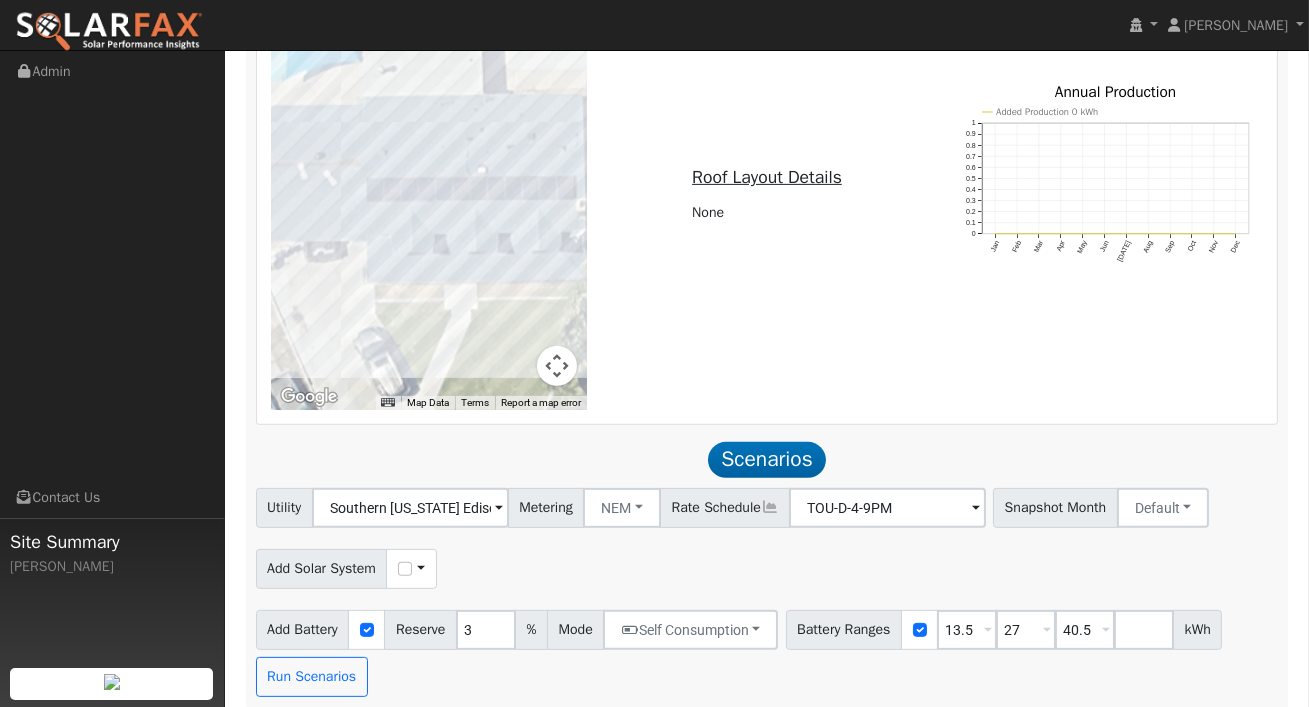 scroll, scrollTop: 1500, scrollLeft: 0, axis: vertical 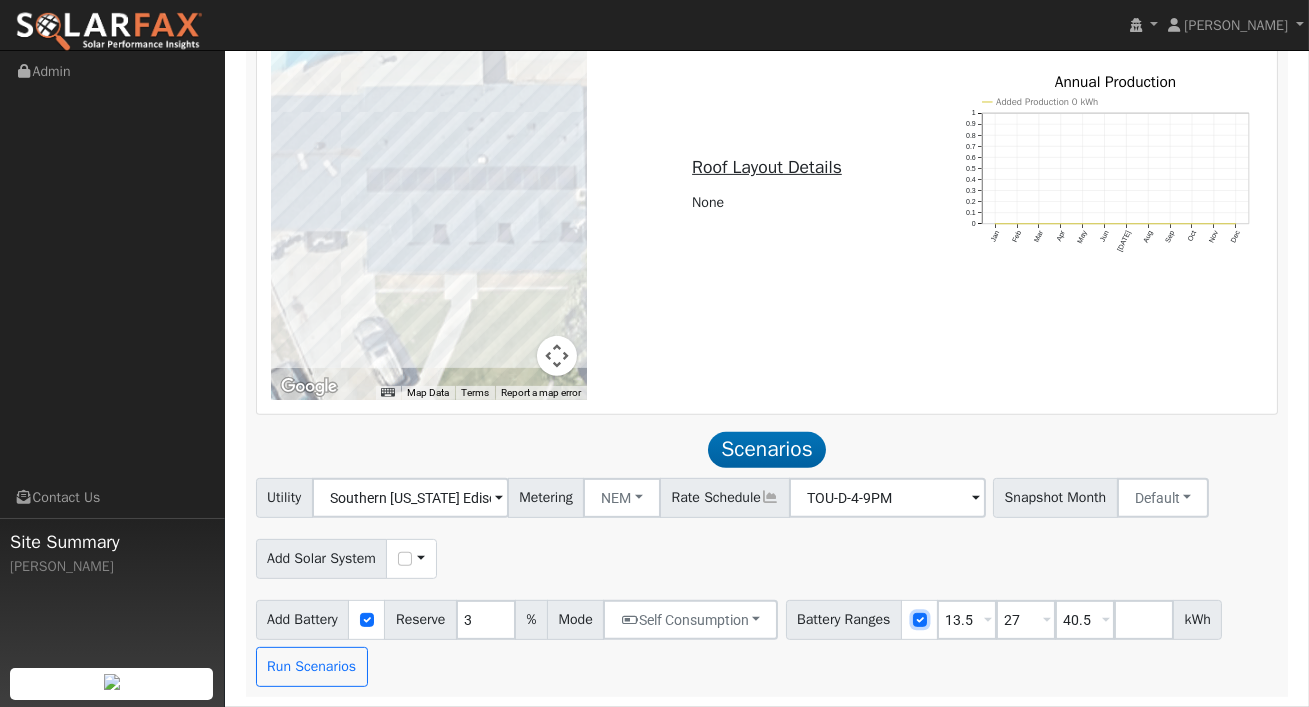 click at bounding box center (920, 620) 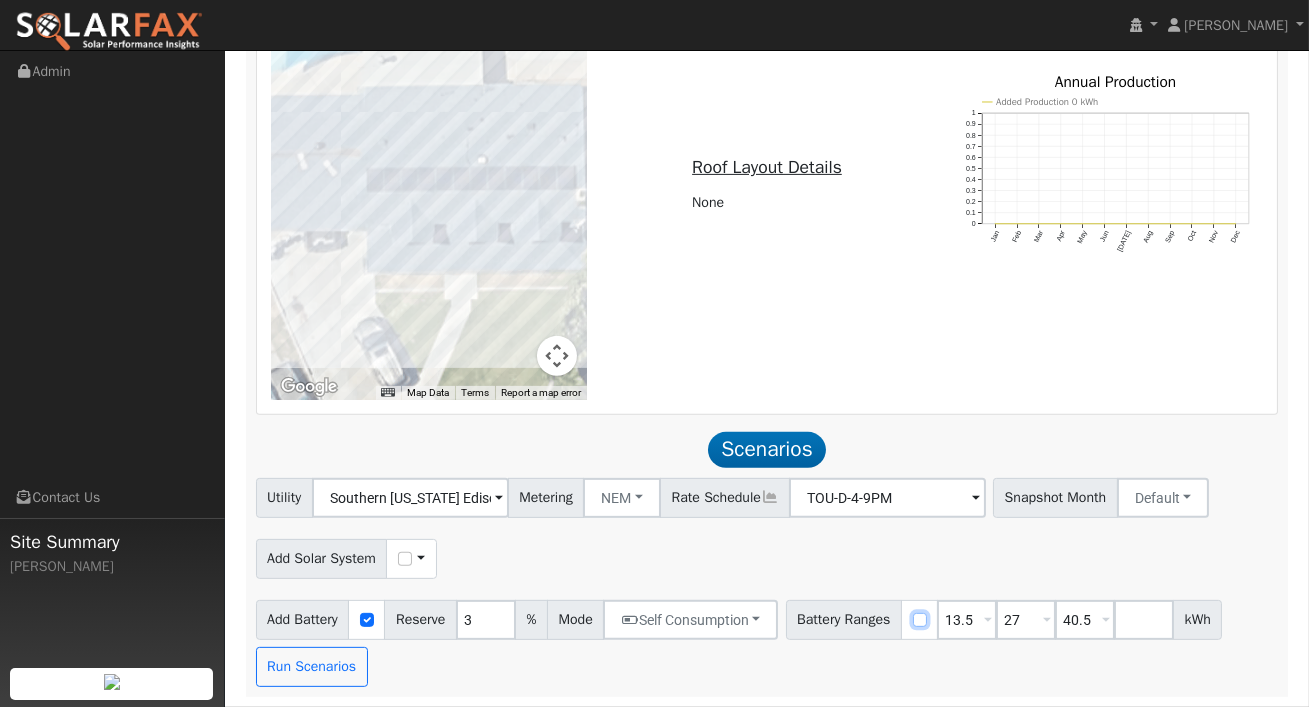 scroll, scrollTop: 1454, scrollLeft: 0, axis: vertical 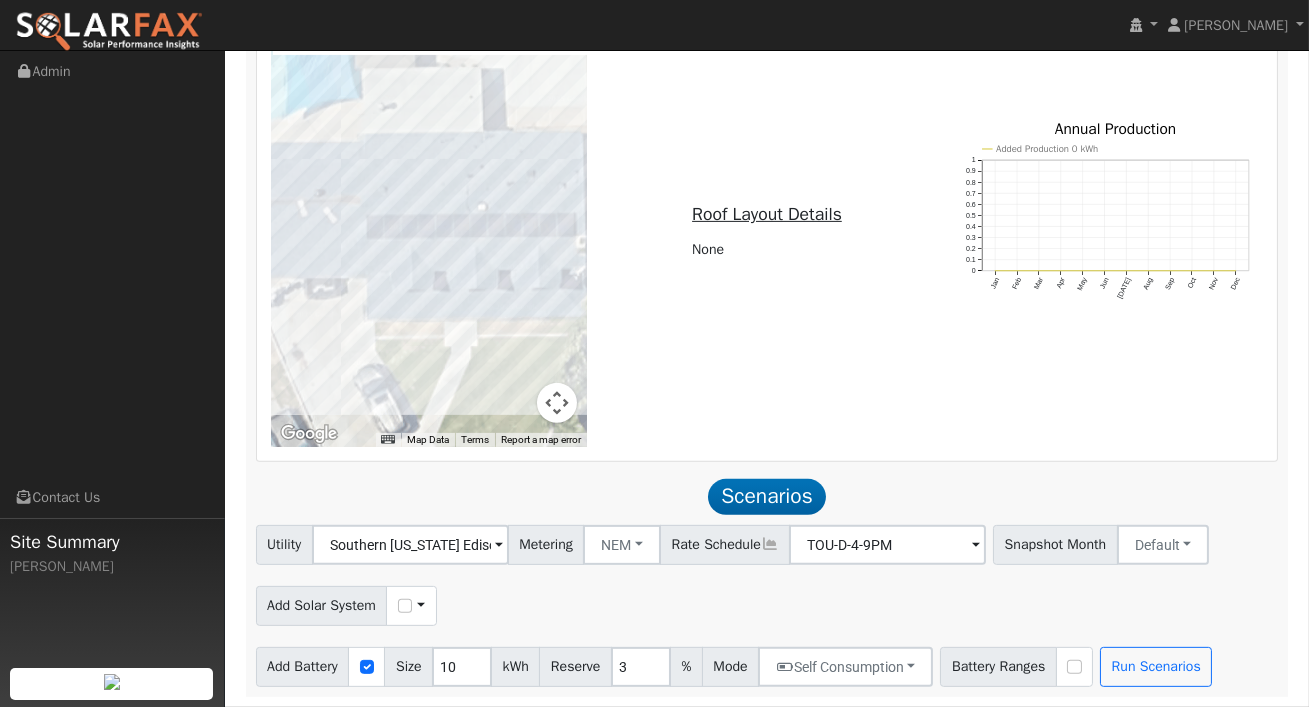 click at bounding box center (1074, 667) 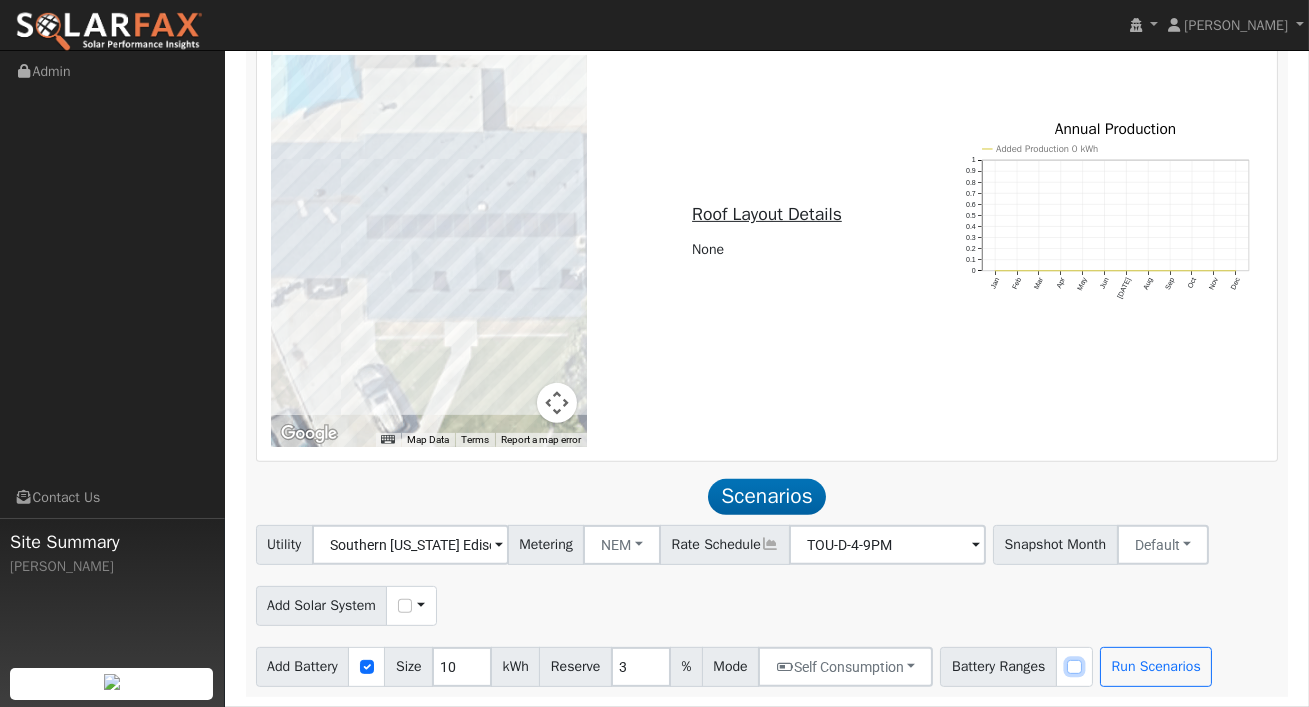 click at bounding box center (1074, 667) 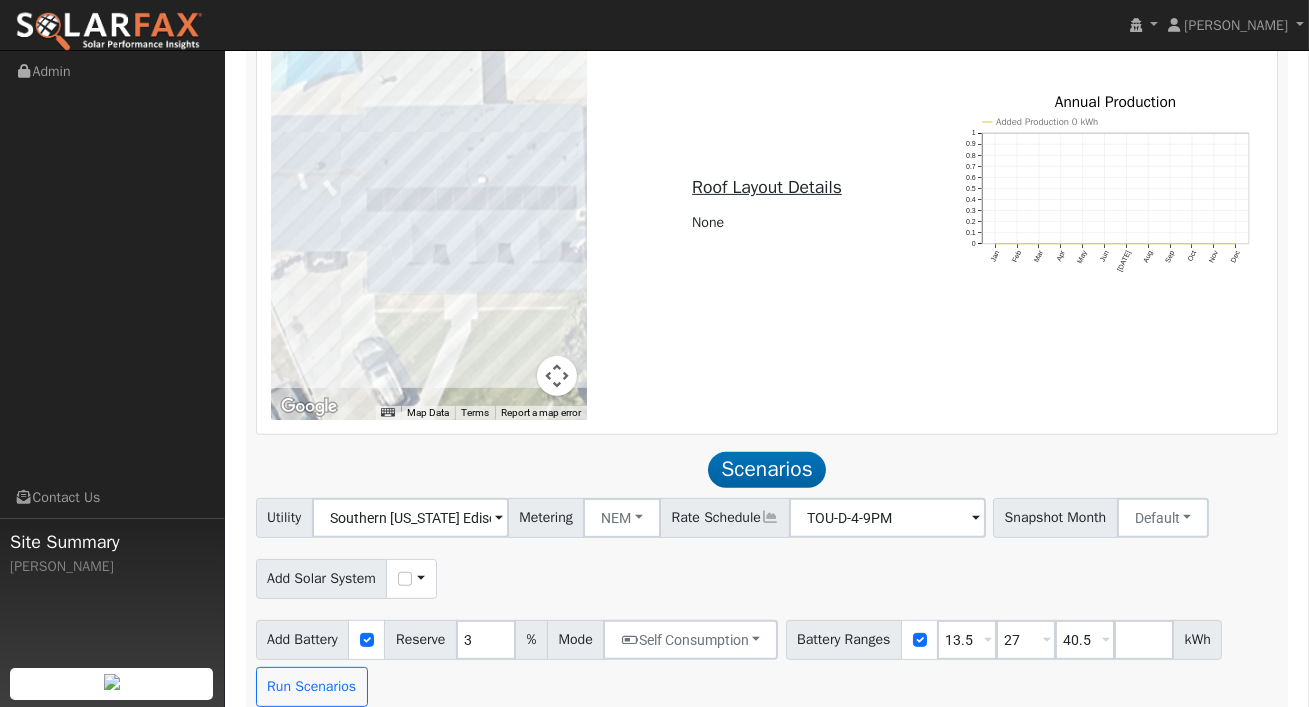 click at bounding box center (1106, 641) 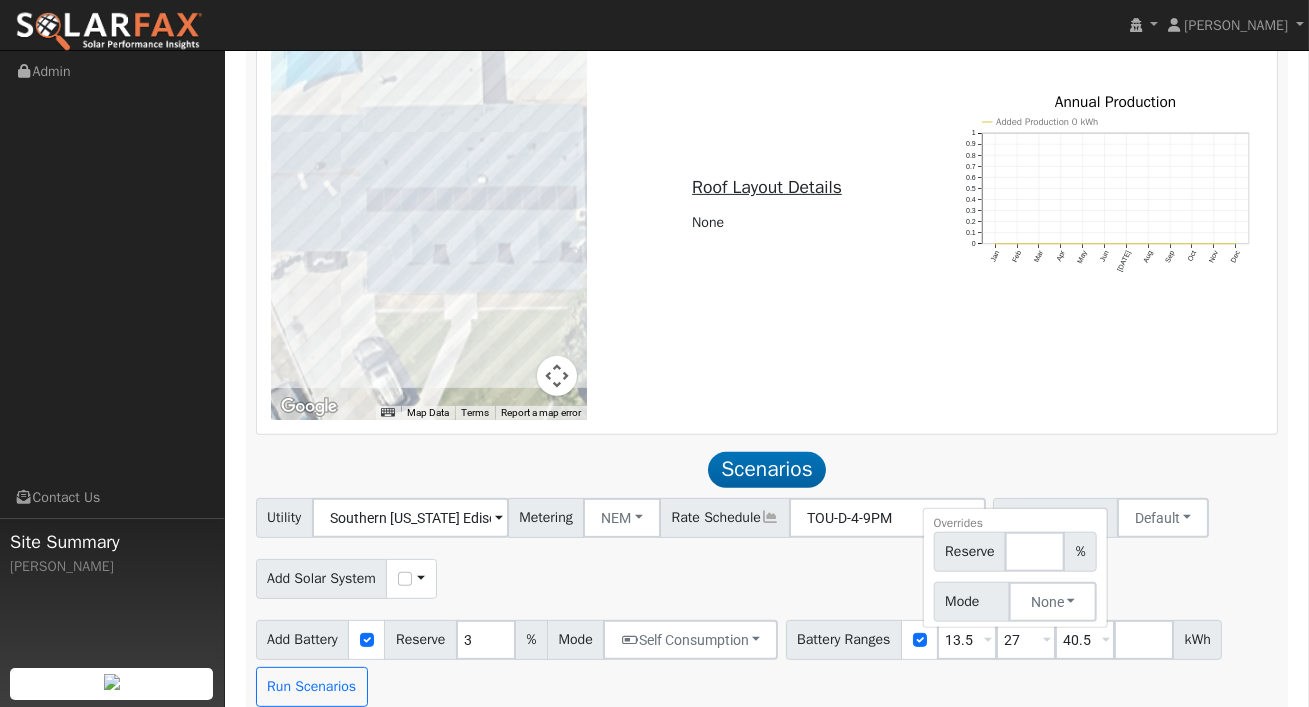 click on "Scenario Report  Powered by SolarFax ®   Energy Consumption Overview  Show Help  This analysis uses information about your recent energy consumption to recommend the ideal amount of battery storage based upon your need for energy bill savings and backup power.    You have provided your hourly consumption data, which provides the most accurate battery storage recommendation to meet your energy goals.  Your annual energy consumption is  9,039 kWh  and your estimated annual cost for this power is  $4,040 Your highest energy usage month is  September , and your lowest energy usage month is  May System Details Customer: [PERSON_NAME] Address: [STREET_ADDRESS][PERSON_NAME] System Size: est. 10.38 to 11.29 kW ← Move left → Move right ↑ Move up ↓ Move down + Zoom in - Zoom out Home Jump left by 75% End Jump right by 75% Page Up Jump up by 75% Page Down Jump down by 75% Map Data Imagery ©2025 Airbus, Maxar Technologies Imagery ©2025 Airbus, Maxar Technologies 10 m  Terms Annual Usage $4,040 Edit 0" 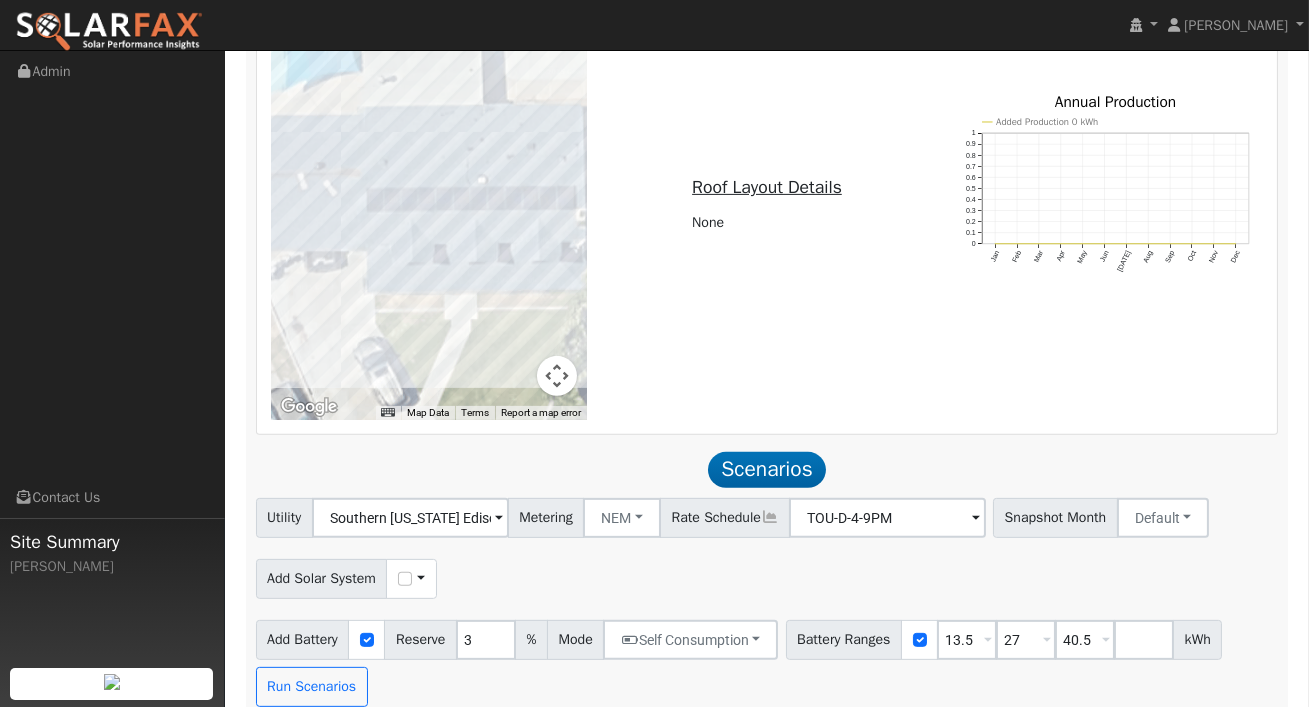 scroll, scrollTop: 1500, scrollLeft: 0, axis: vertical 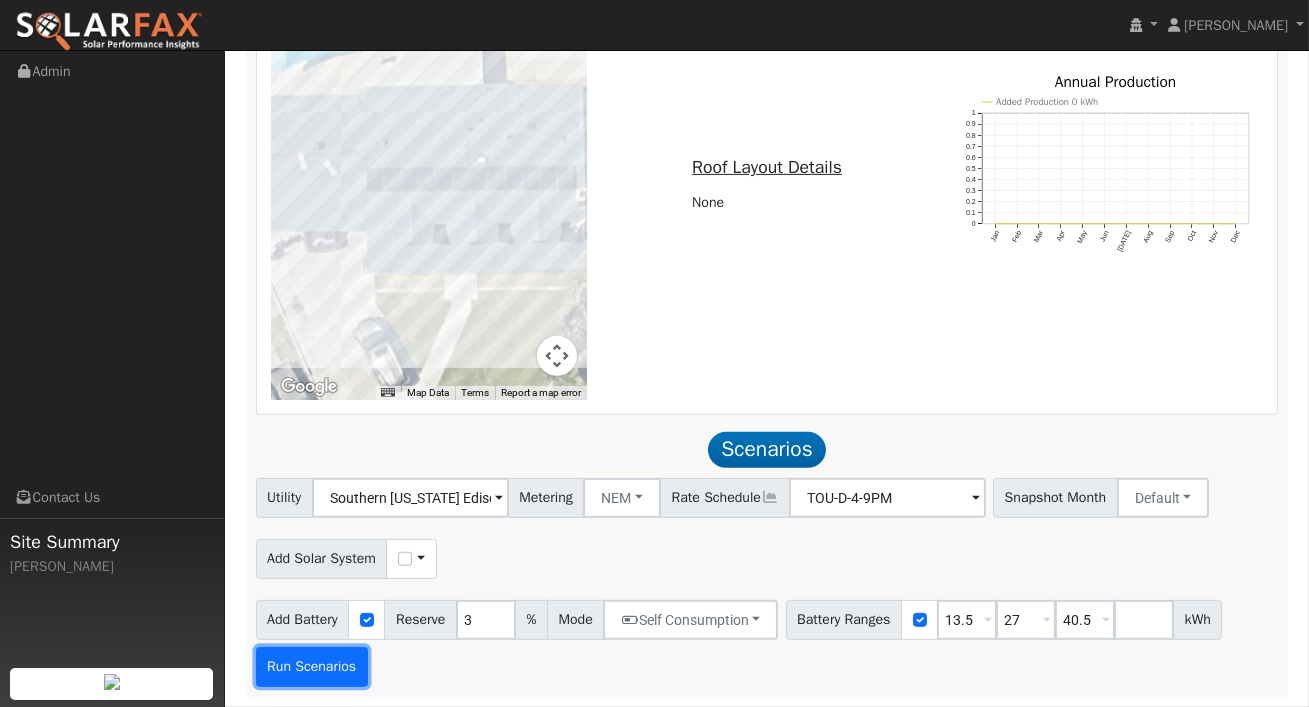 click on "Run Scenarios" at bounding box center [312, 667] 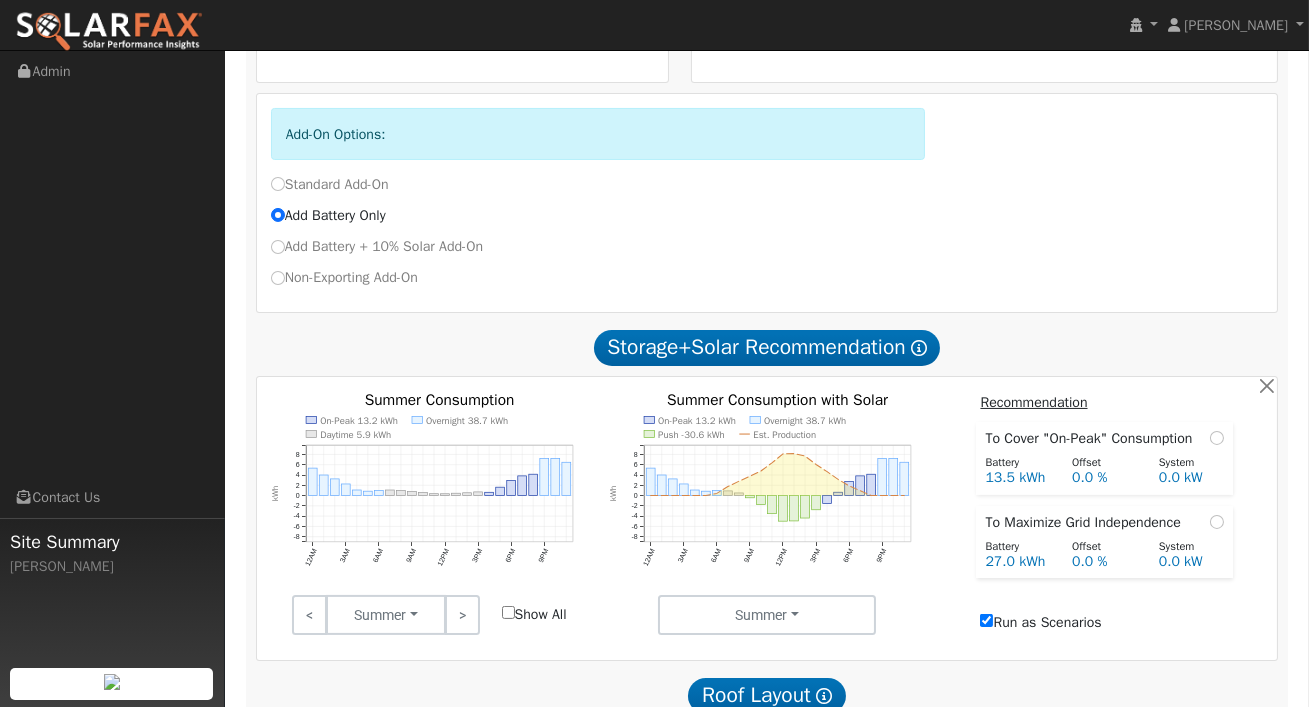 scroll, scrollTop: 681, scrollLeft: 0, axis: vertical 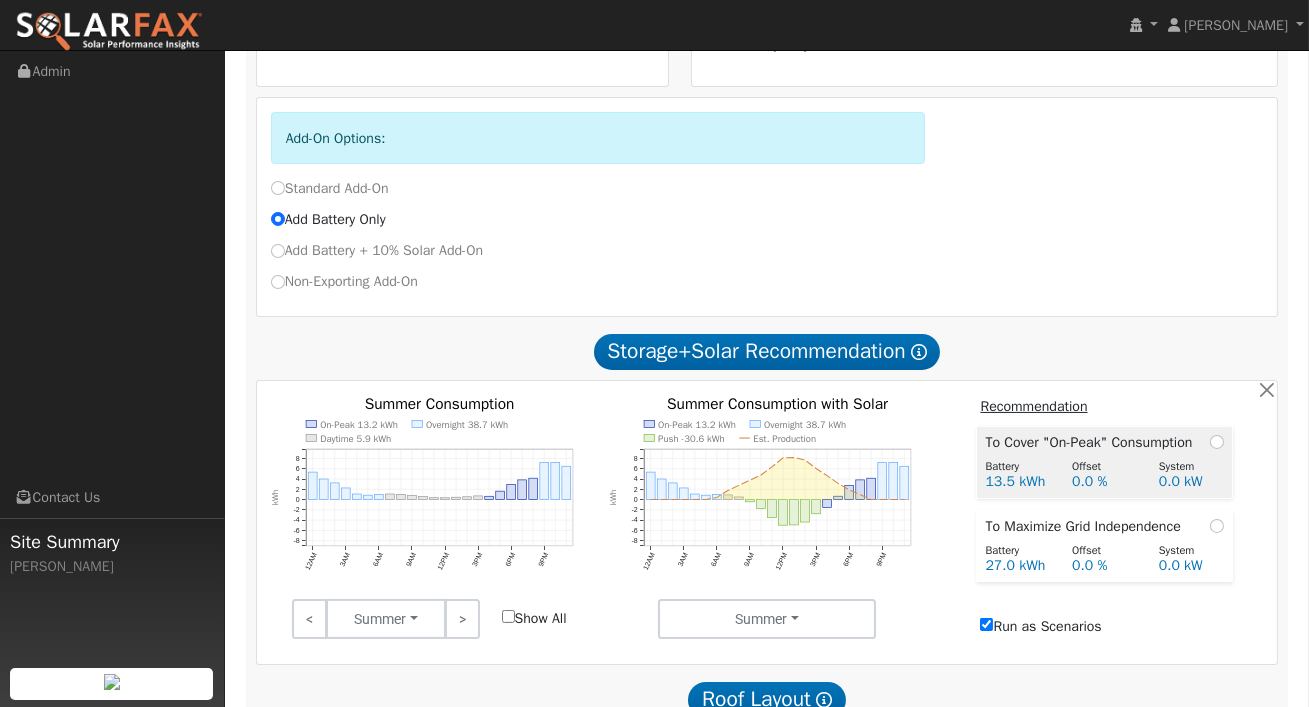 click on "To Cover "On-Peak" Consumption" at bounding box center [1092, 442] 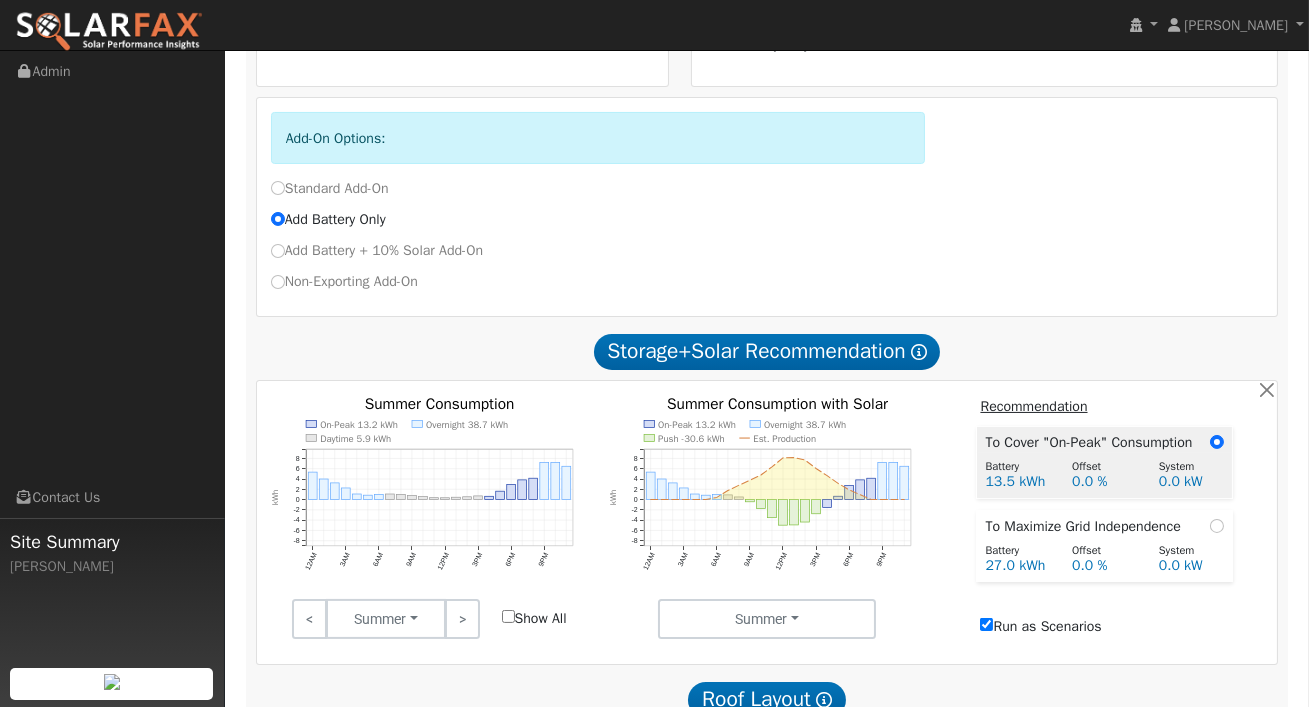 radio on "true" 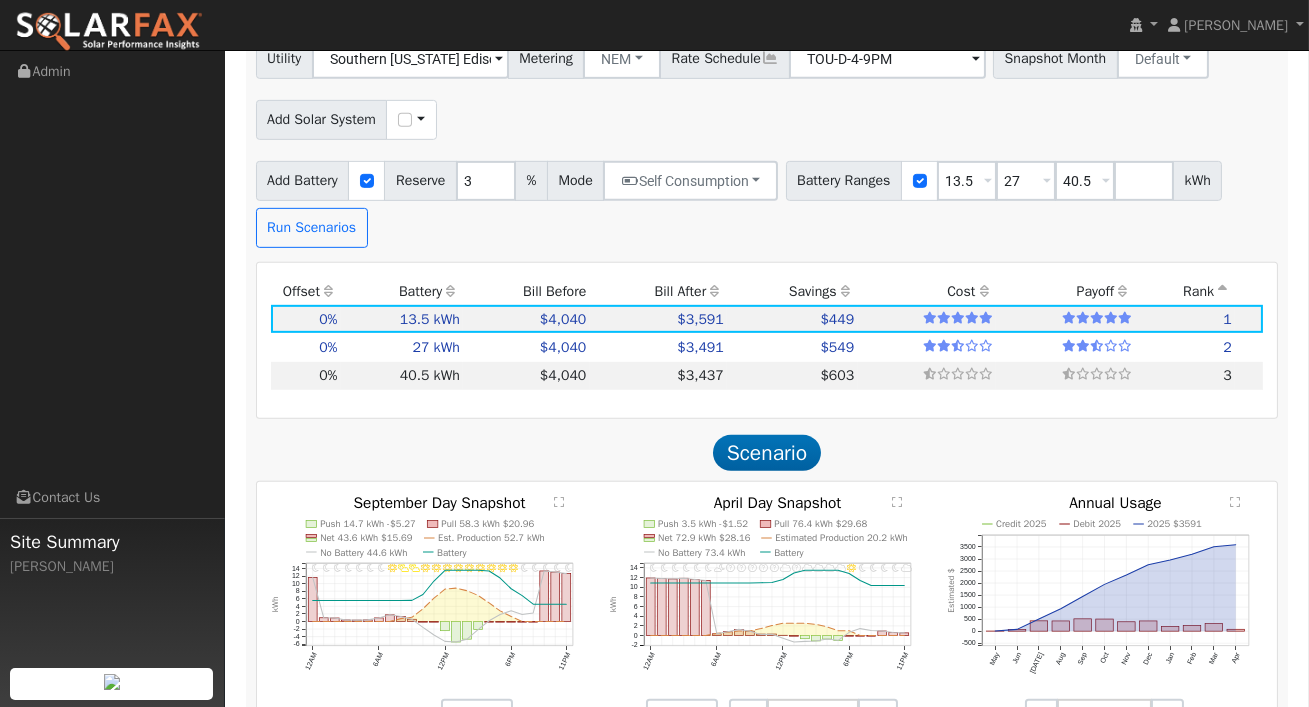 scroll, scrollTop: 1914, scrollLeft: 0, axis: vertical 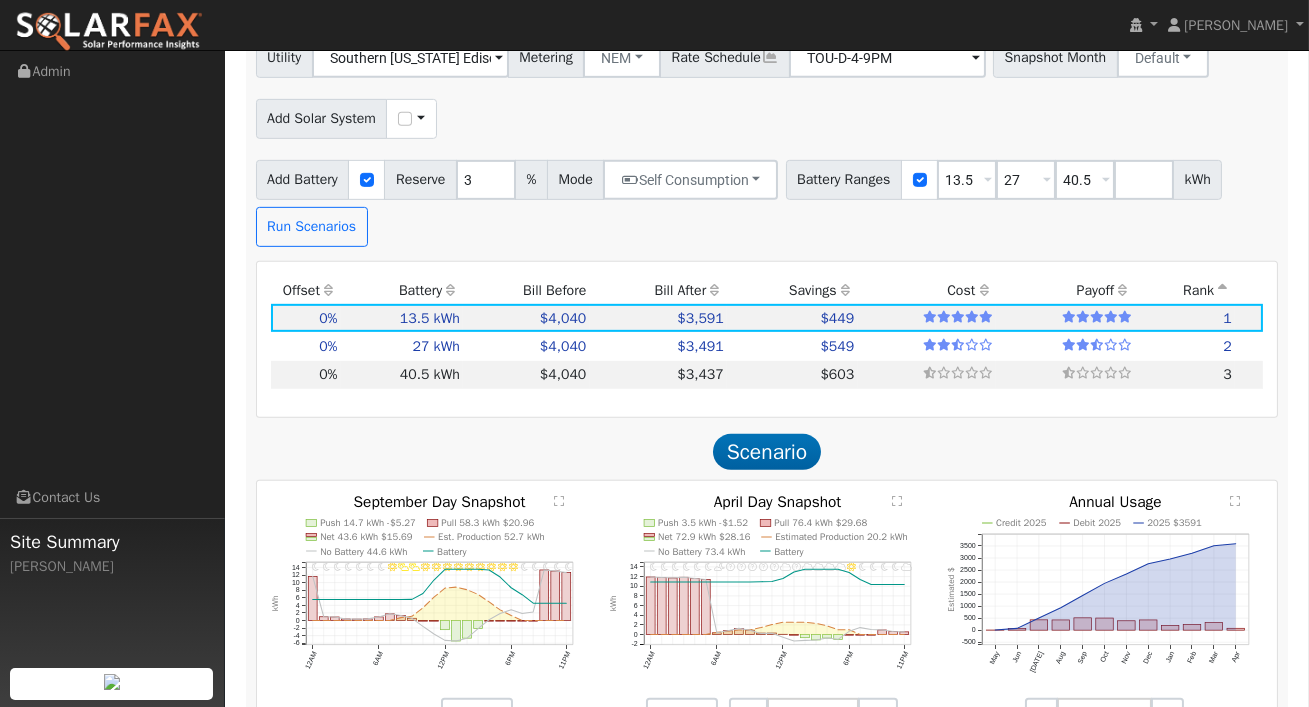 click on "Battery Ranges" at bounding box center [844, 180] 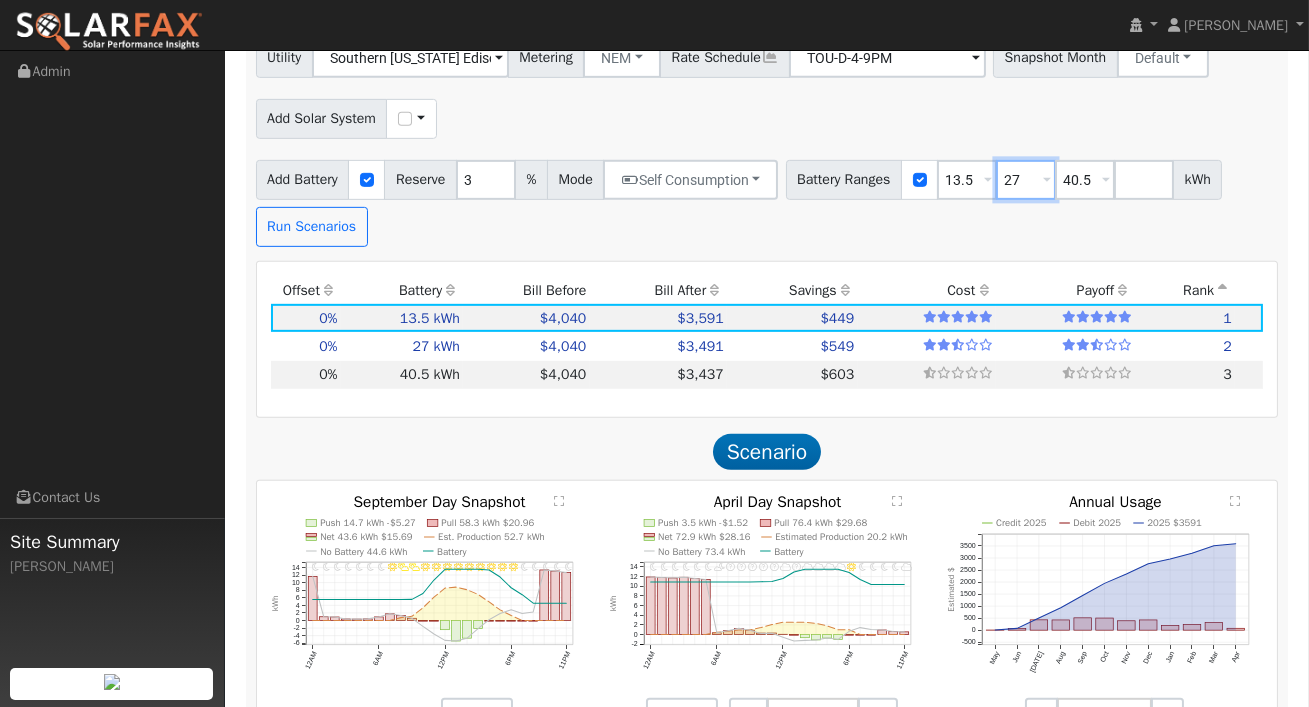 click on "27" at bounding box center (1026, 180) 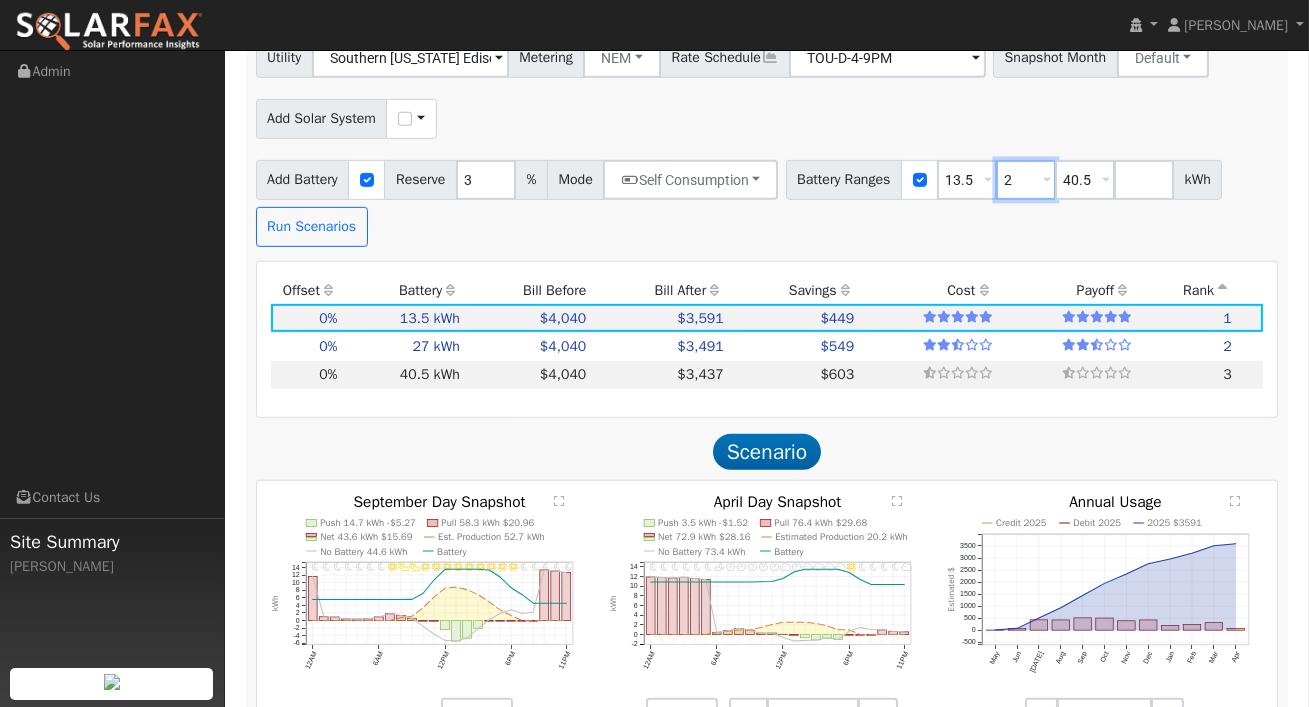 type on "40.5" 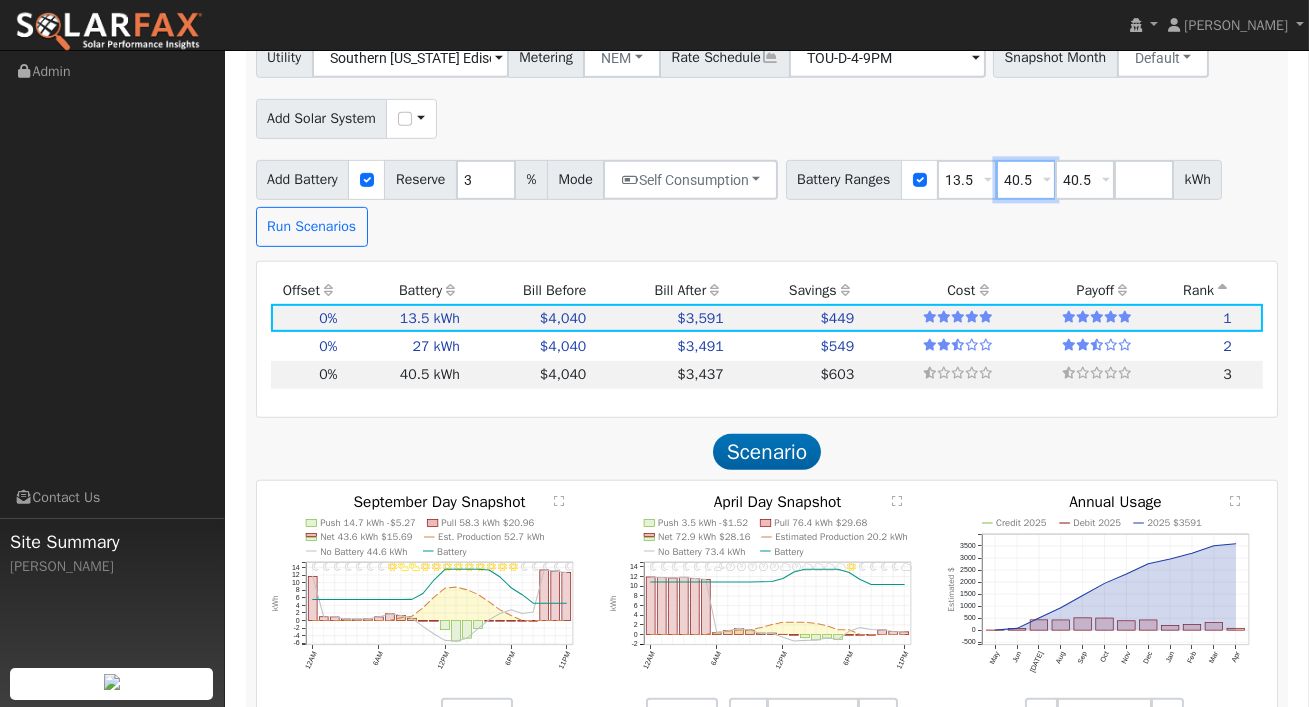 type 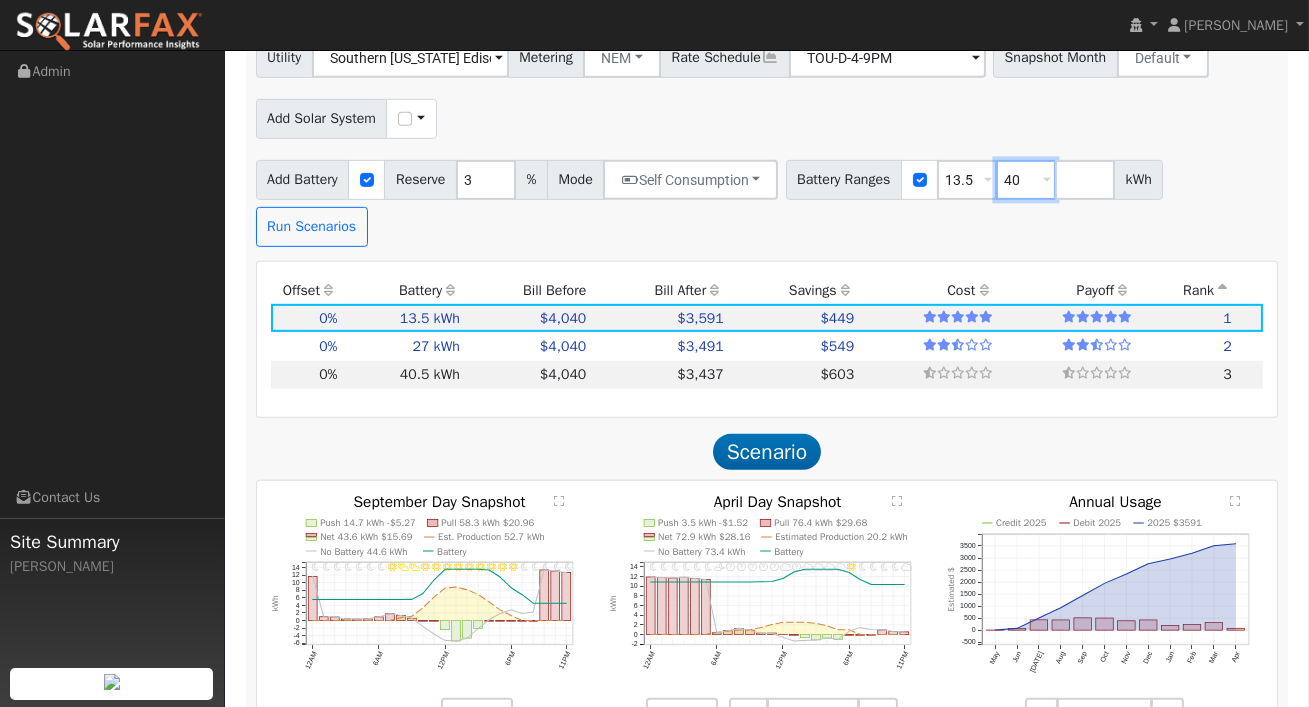 type on "4" 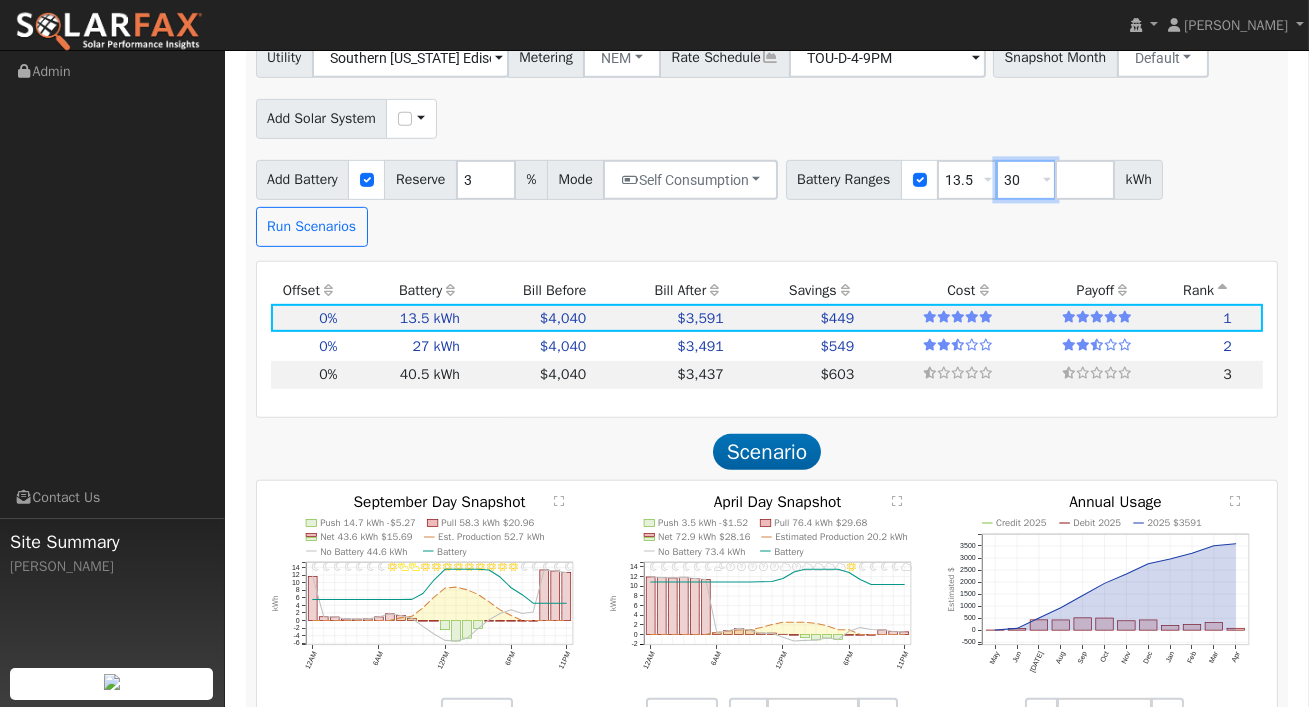 type on "30" 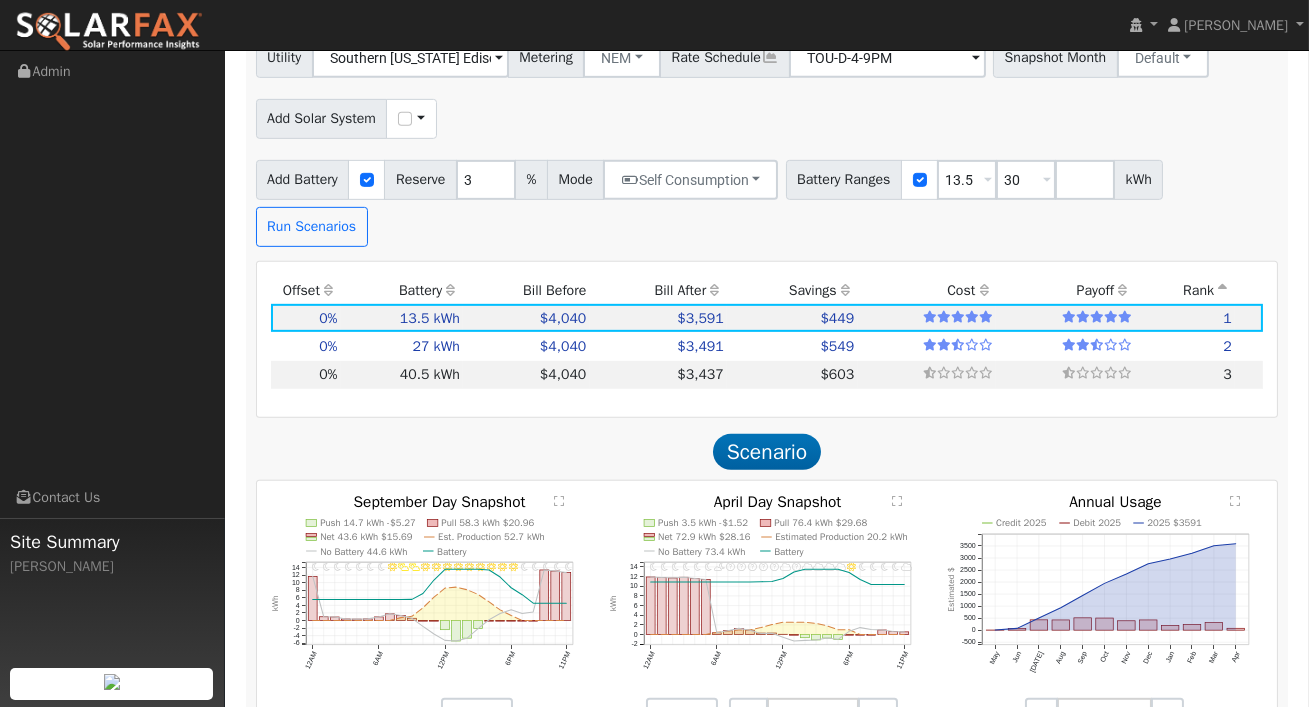 click on "Add Battery Reserve 3 % Mode  Self Consumption  Self Consumption  Peak Savings    Backup Battery Ranges 13.5 Overrides Reserve % Mode  None None  Self Consumption  Peak Savings    Backup 30 Overrides Reserve % Mode  None None  Self Consumption  Peak Savings    Backup kWh Run Scenarios" at bounding box center [767, 200] 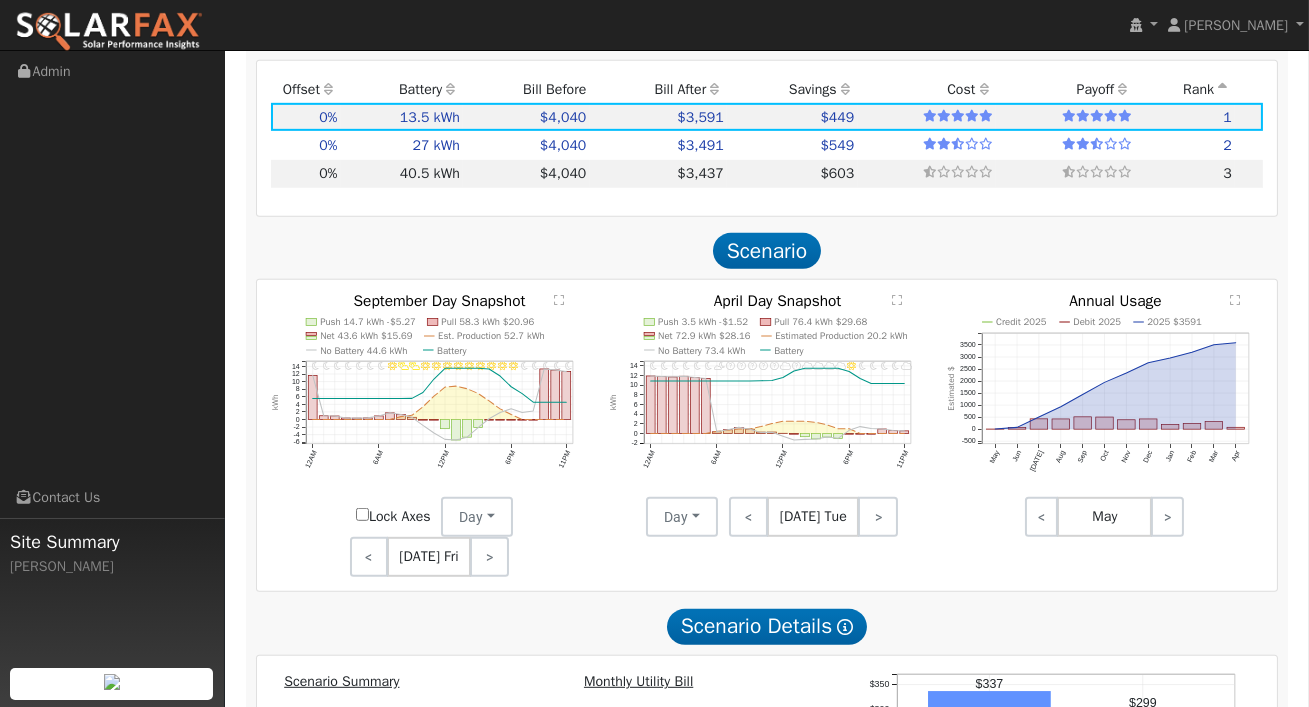 scroll, scrollTop: 2195, scrollLeft: 0, axis: vertical 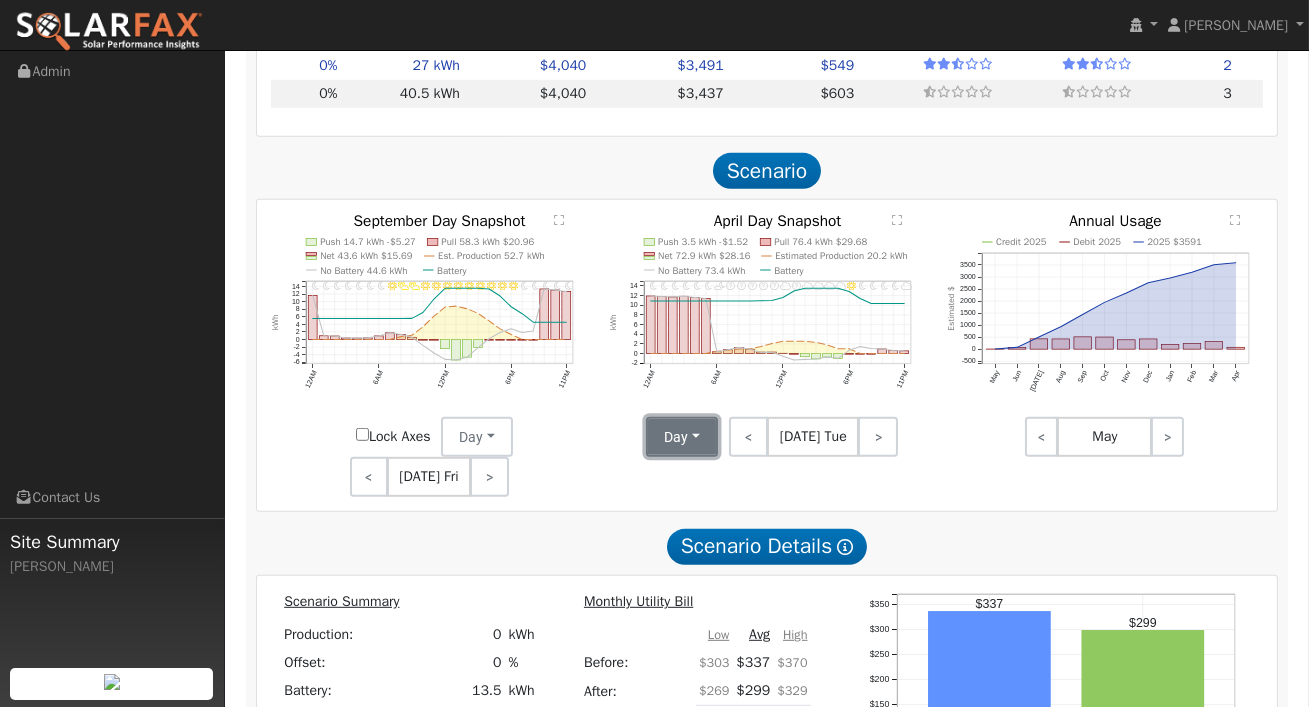 click on "Day" at bounding box center (682, 437) 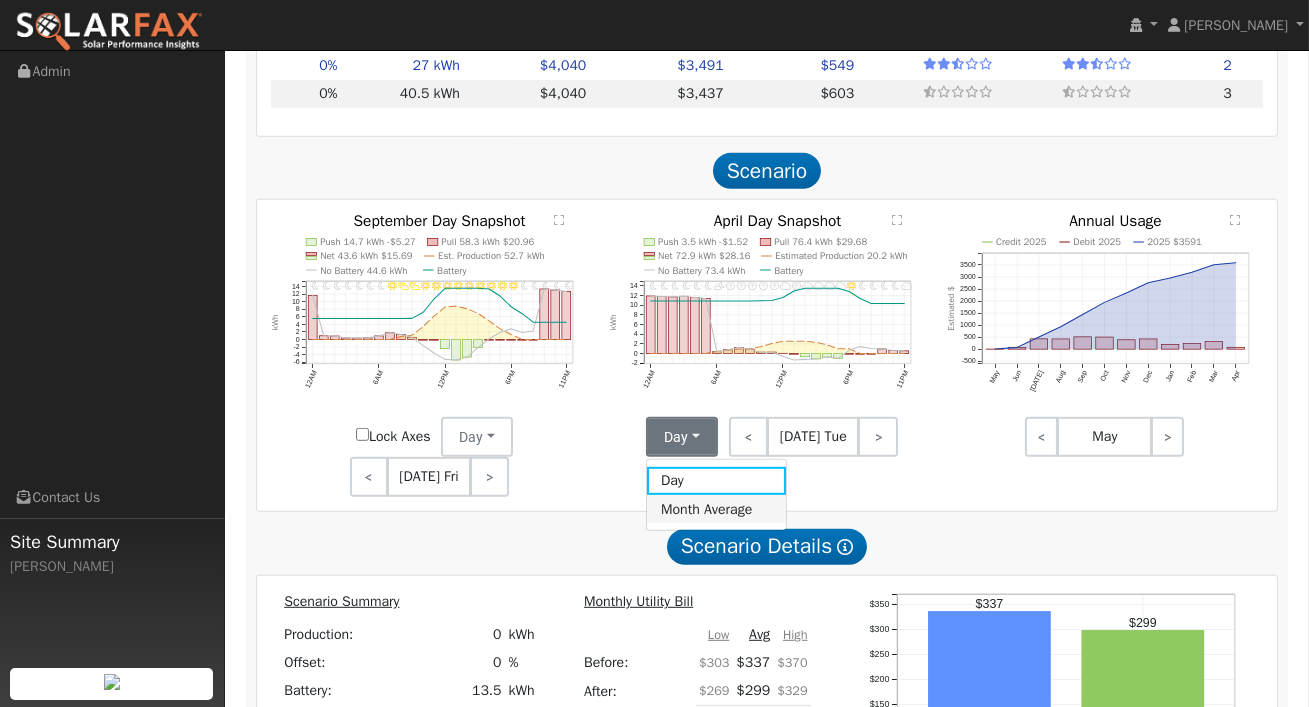 click on "Month Average" at bounding box center [716, 509] 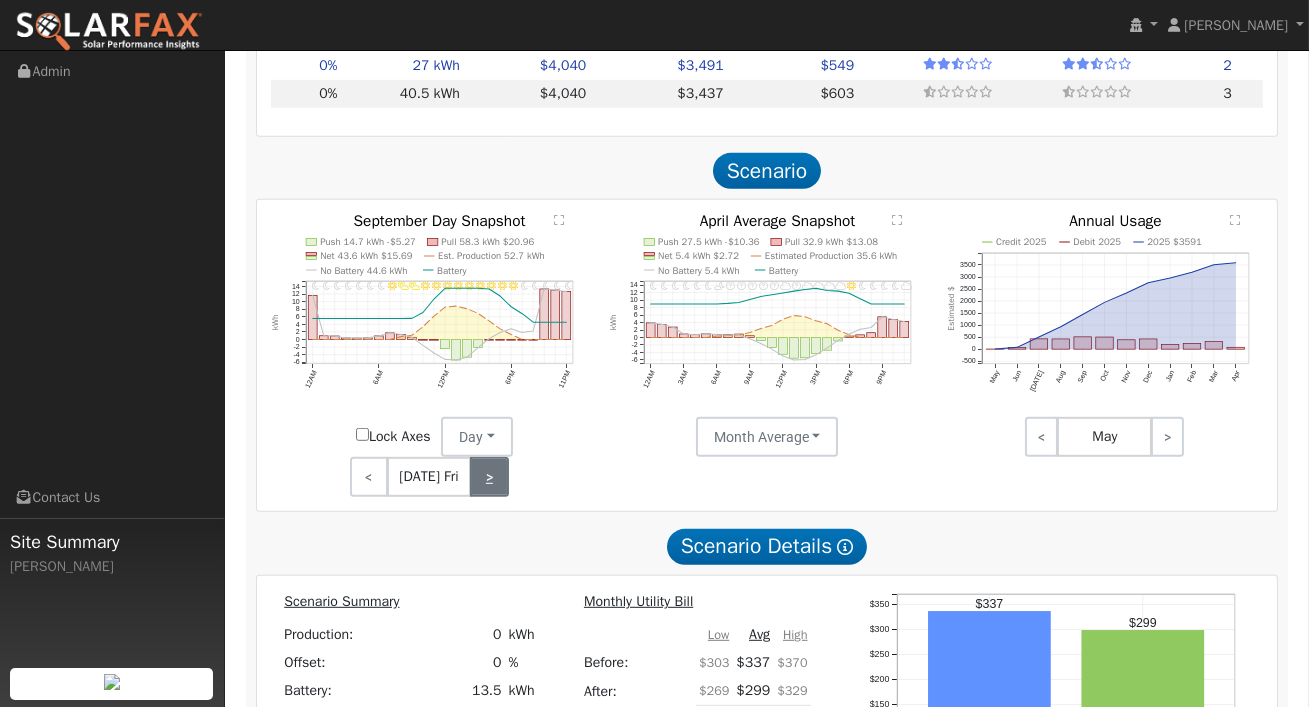 click on ">" at bounding box center [489, 477] 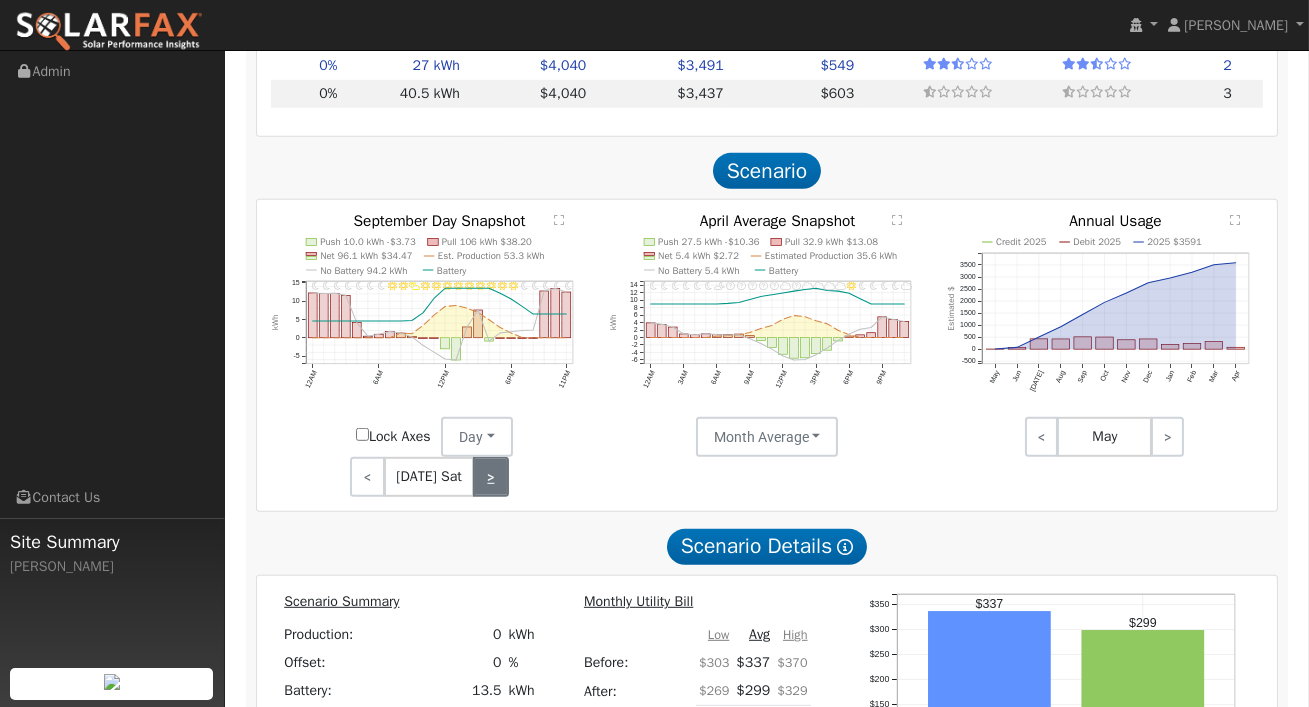 click on ">" at bounding box center (490, 477) 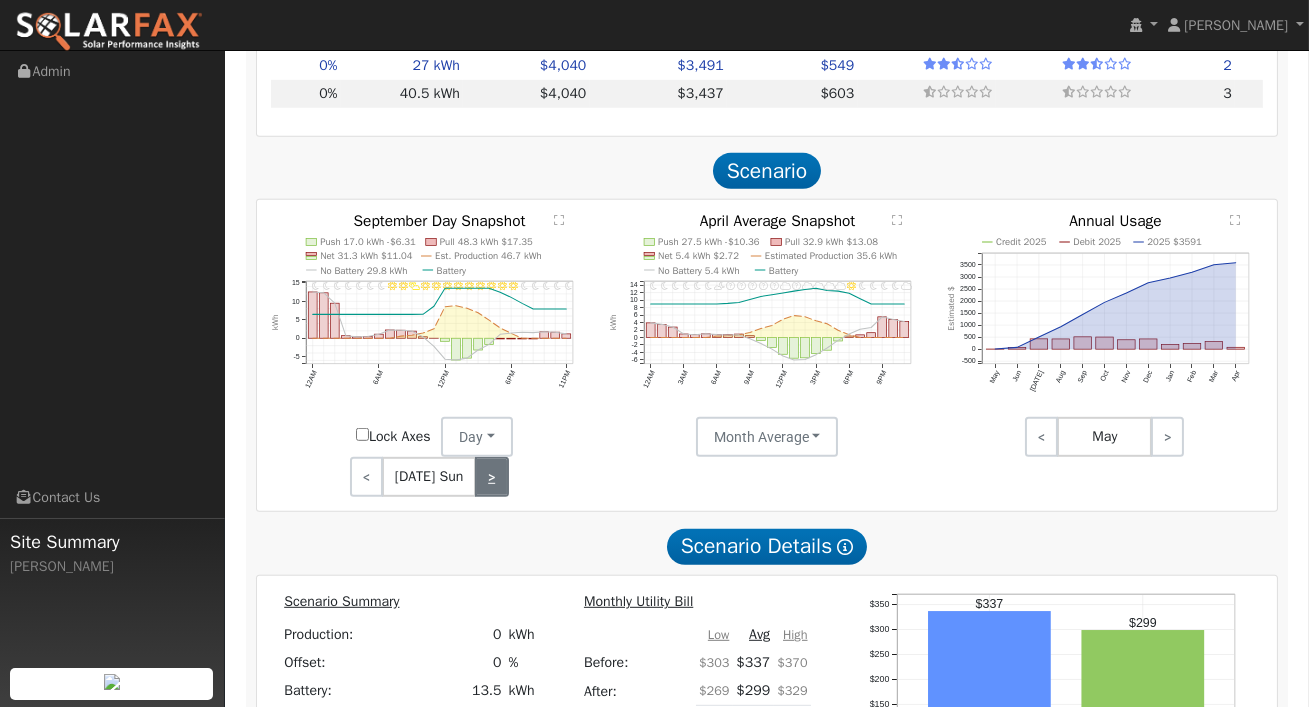 click on ">" at bounding box center (492, 477) 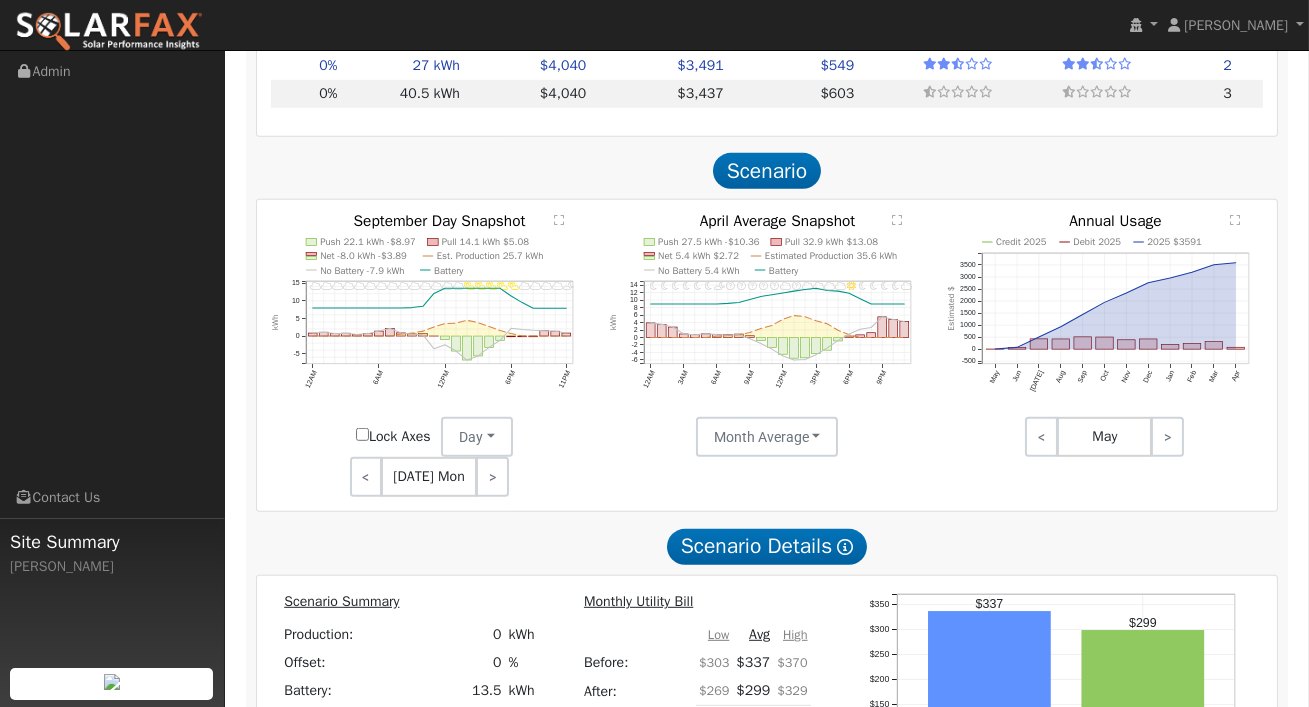click on "[DATE] Mon" at bounding box center (429, 477) 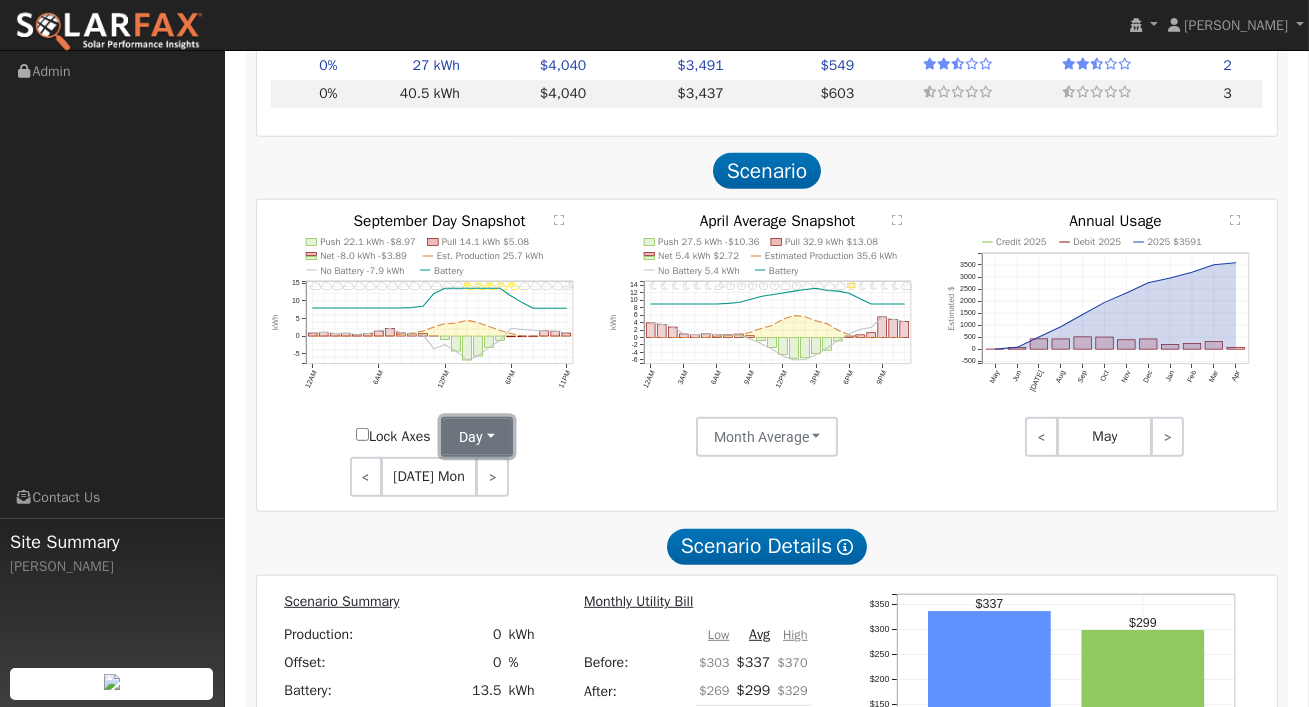 click on "Day" at bounding box center (477, 437) 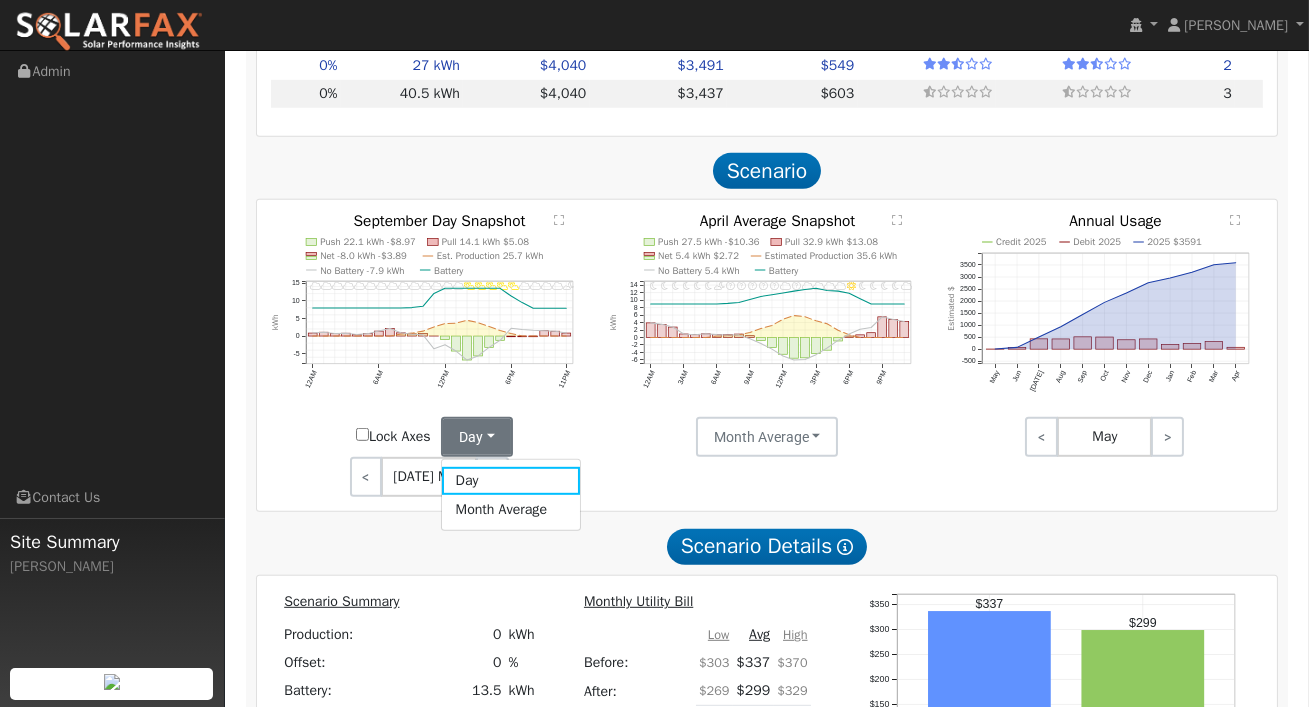 click on "Day Month Average" at bounding box center (511, 495) 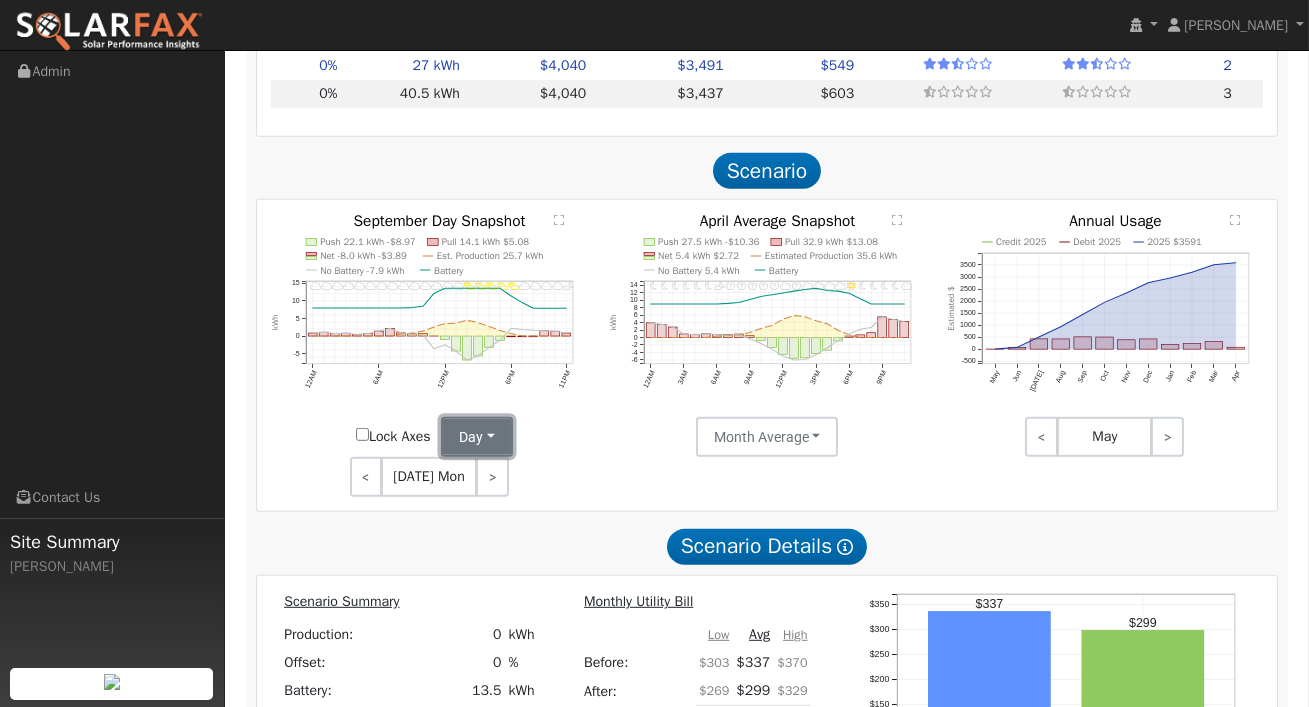 click on "Day" at bounding box center [477, 437] 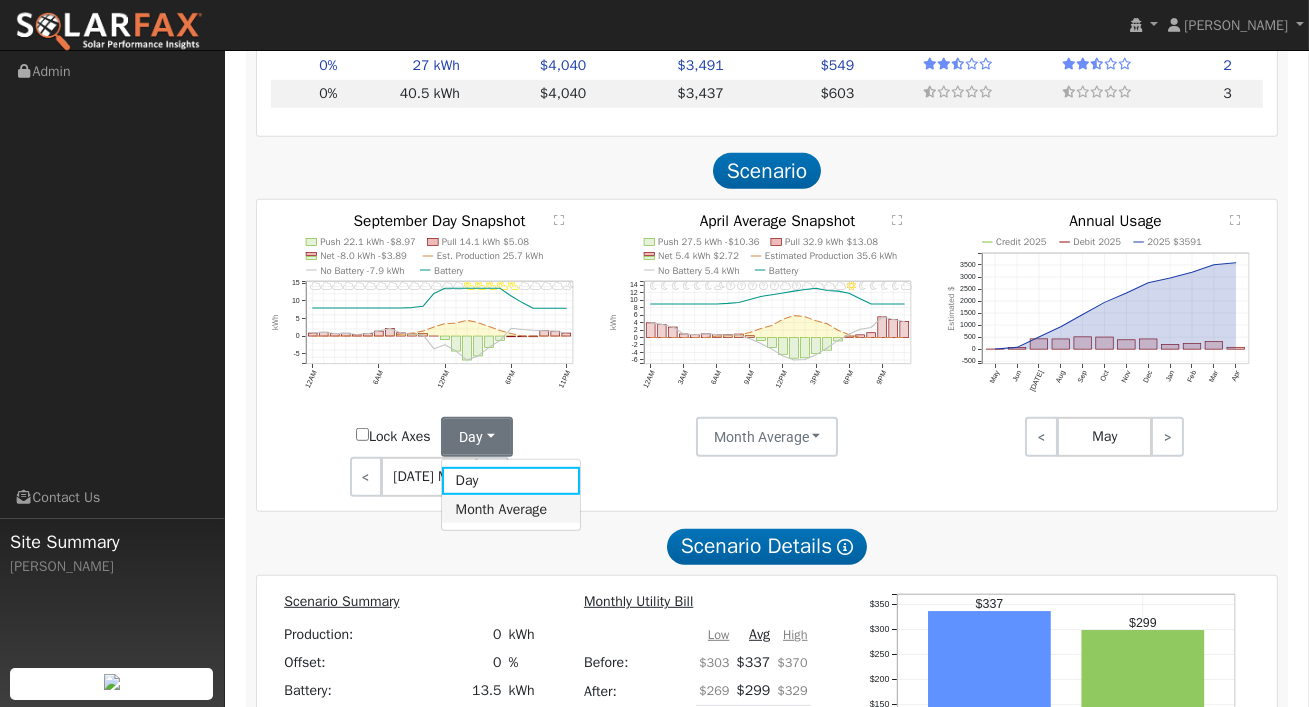 click on "Month Average" at bounding box center [511, 509] 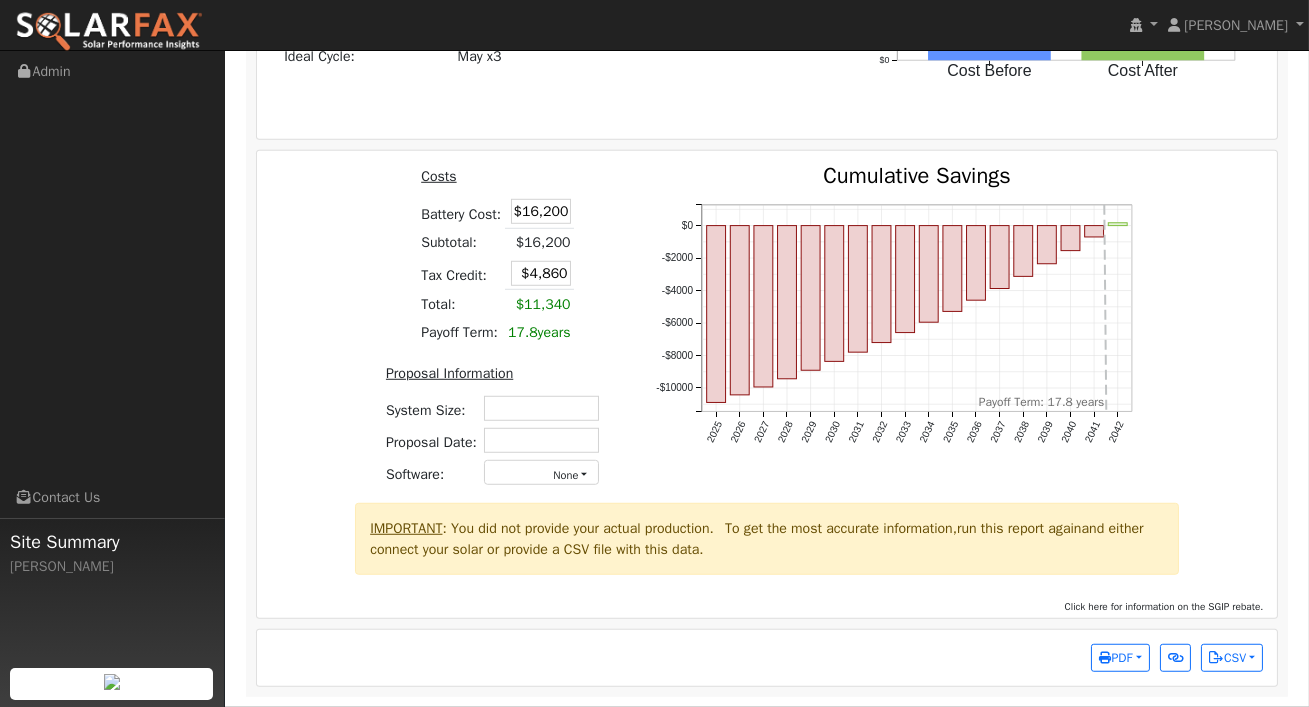 scroll, scrollTop: 2876, scrollLeft: 0, axis: vertical 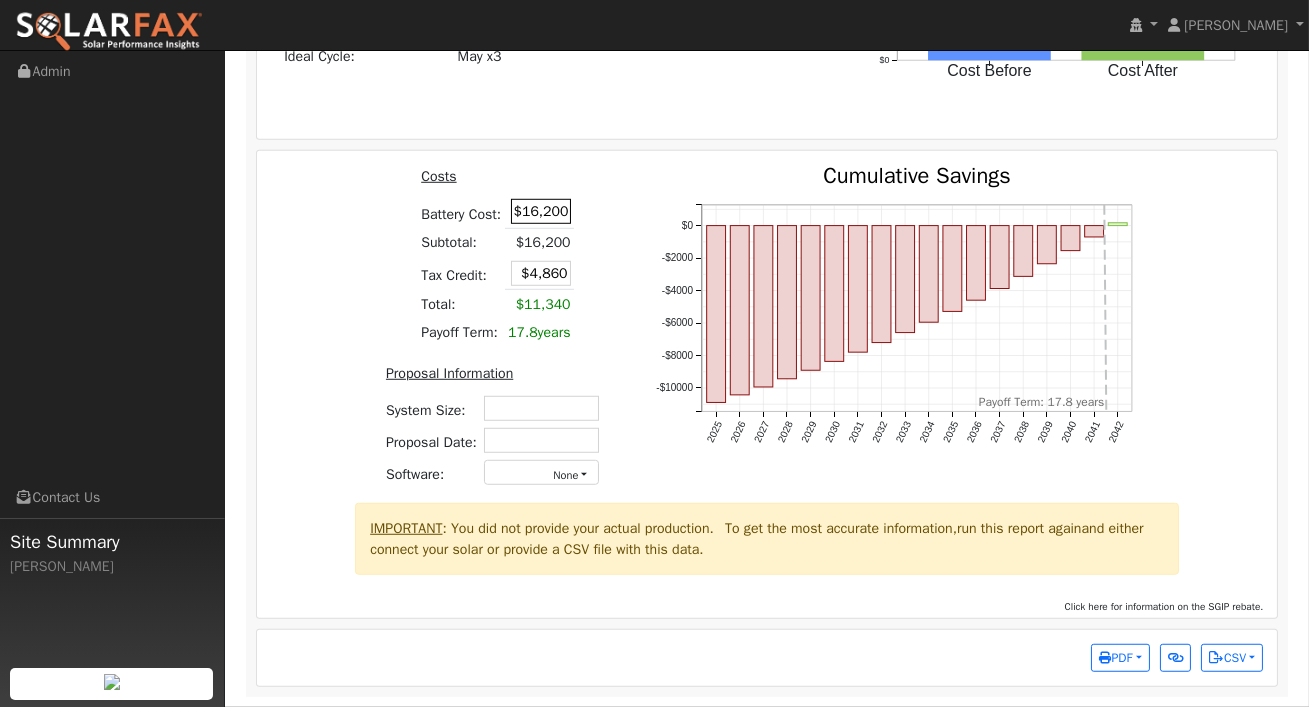 click on "$16,200" at bounding box center (541, 211) 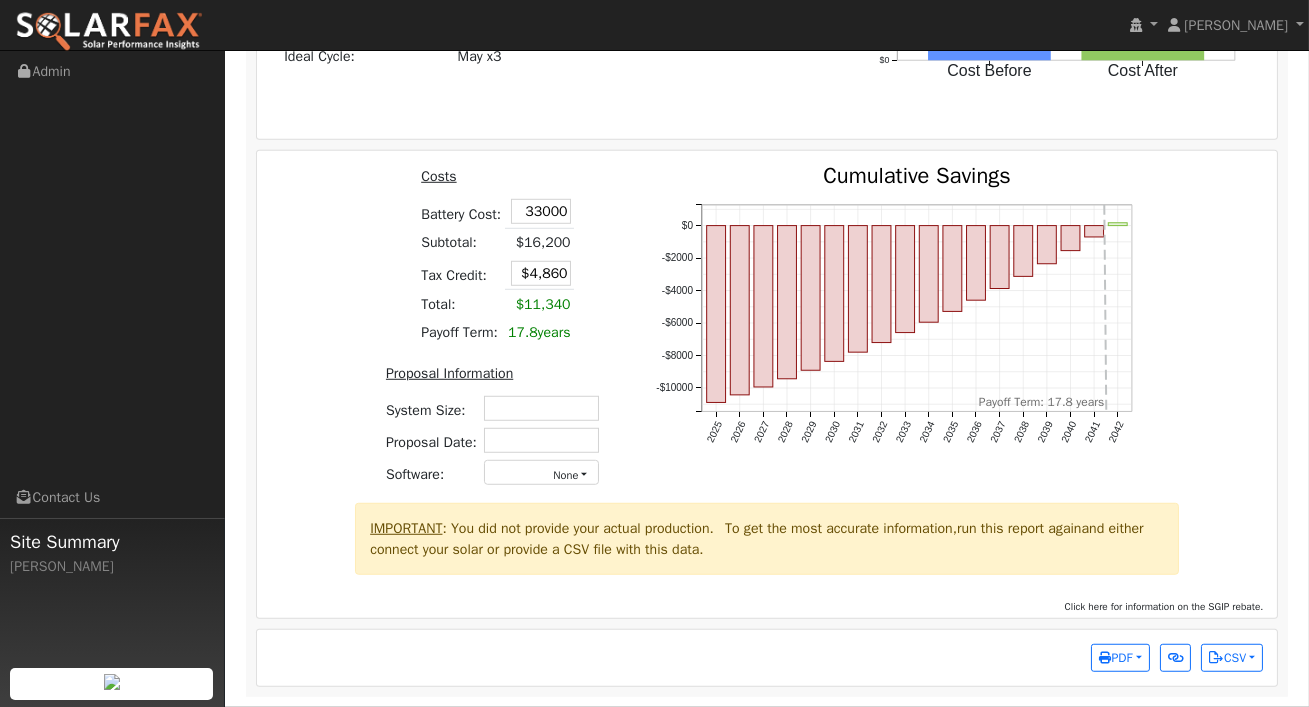 type on "$33,000" 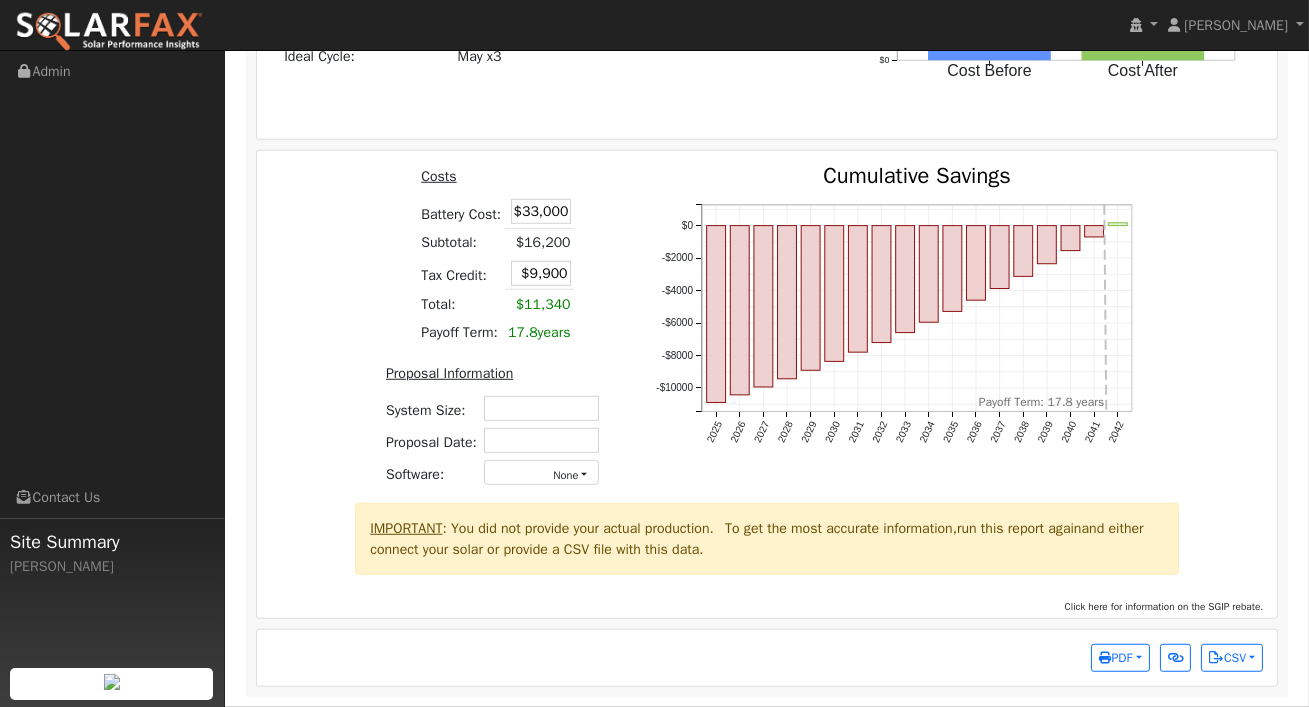 click on "Costs  Battery Cost:  $33,000 Subtotal: $16,200  Tax Credit:  $9,900 Total: $11,340 Payoff Term: 17.8  years Proposal Information  System Size:  Proposal Date: Software: None - None - Aurora Energy Toolbase OpenSolar Solo Solargraf - Other -" at bounding box center (495, 334) 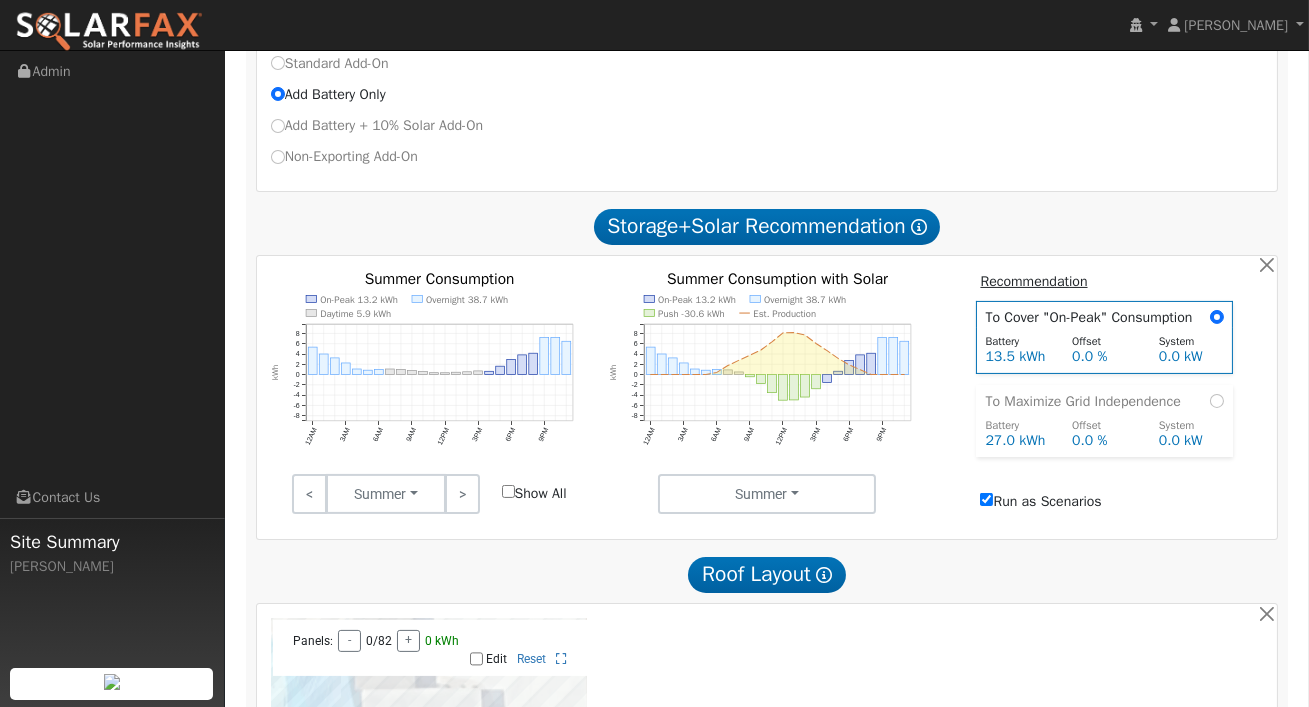 scroll, scrollTop: 800, scrollLeft: 0, axis: vertical 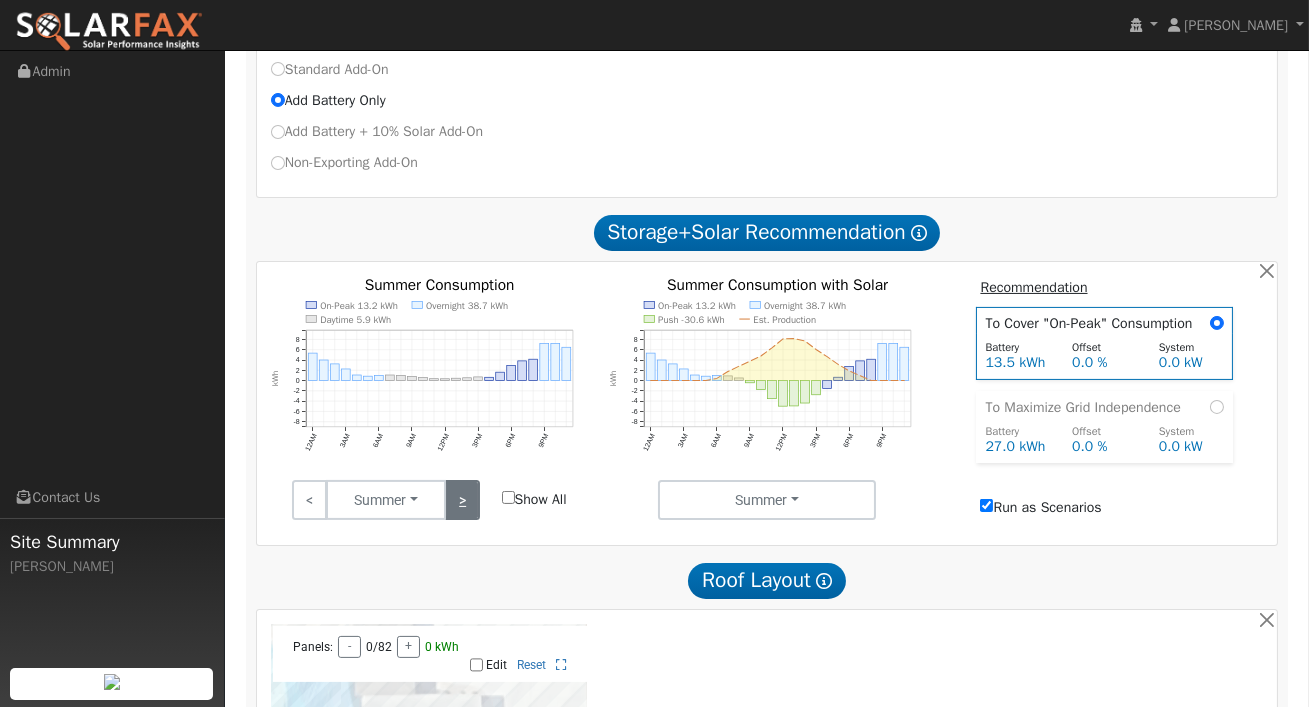 click on ">" at bounding box center (462, 500) 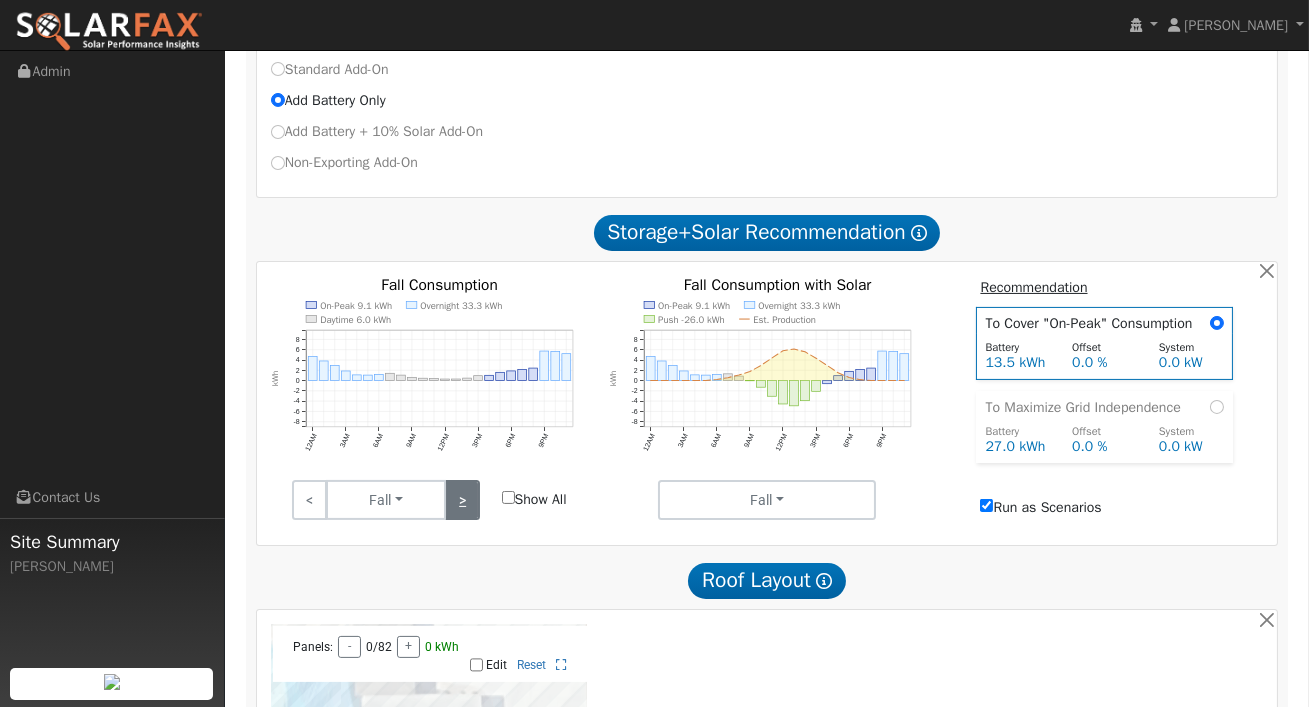 click on ">" at bounding box center [462, 500] 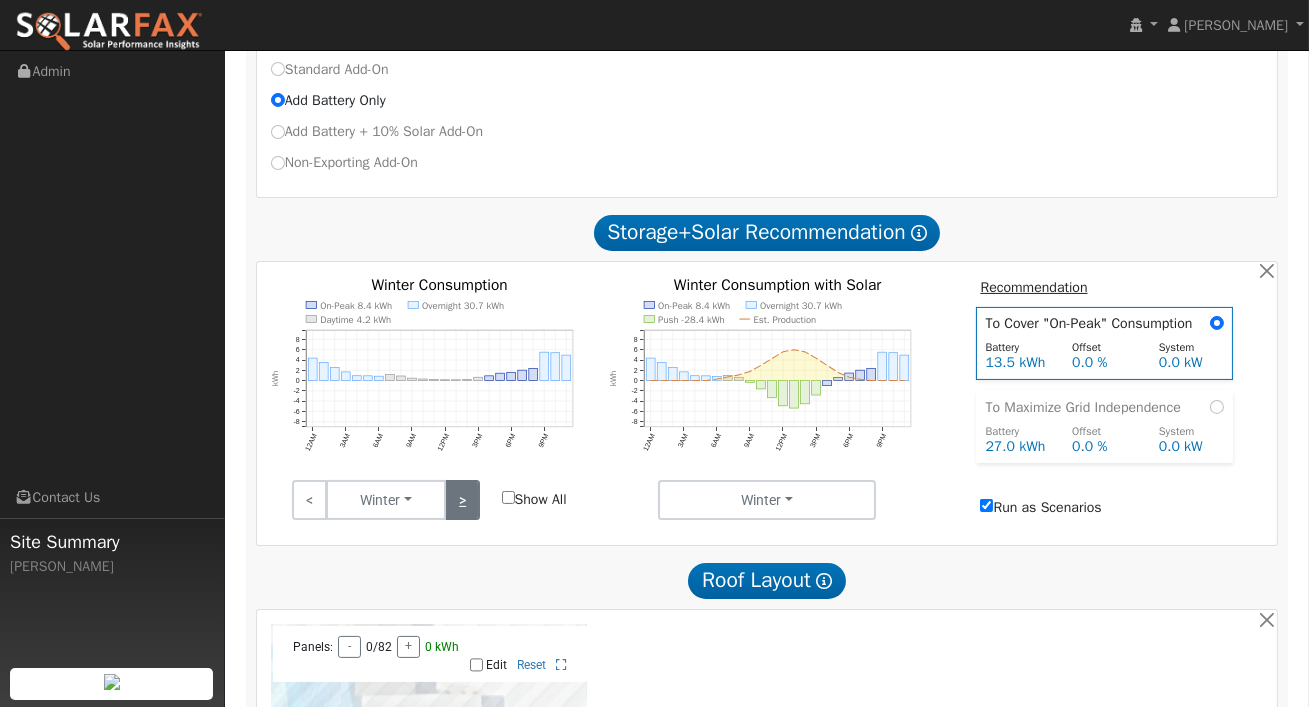 click on ">" at bounding box center [462, 500] 